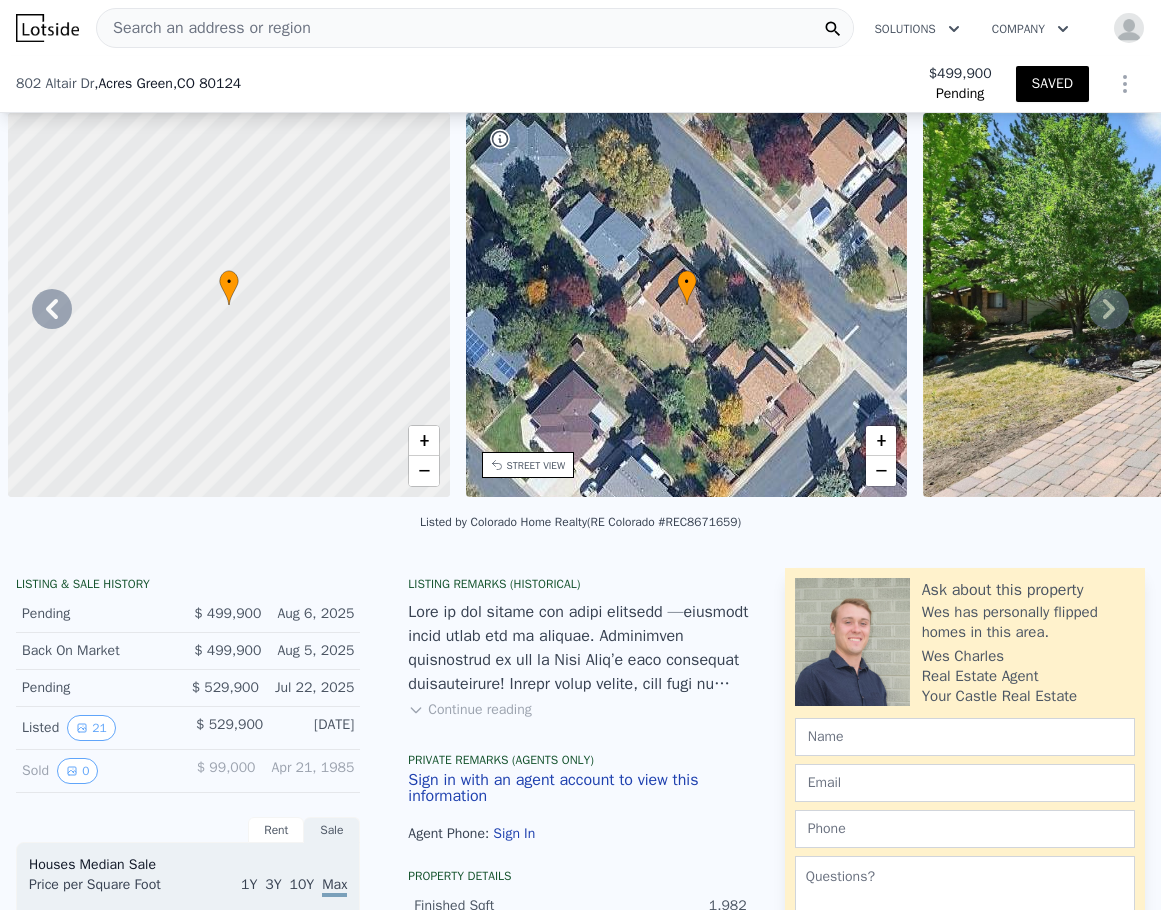 scroll, scrollTop: 0, scrollLeft: 0, axis: both 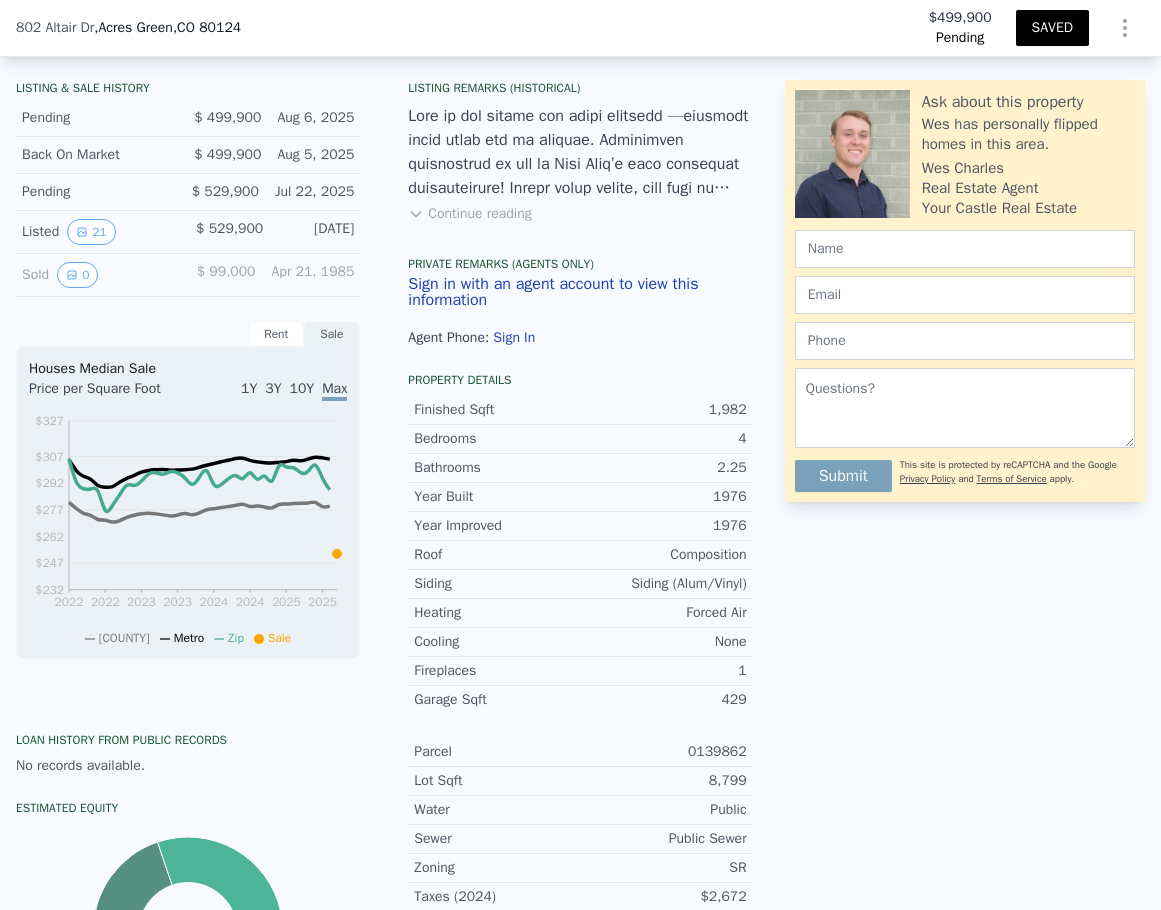 click 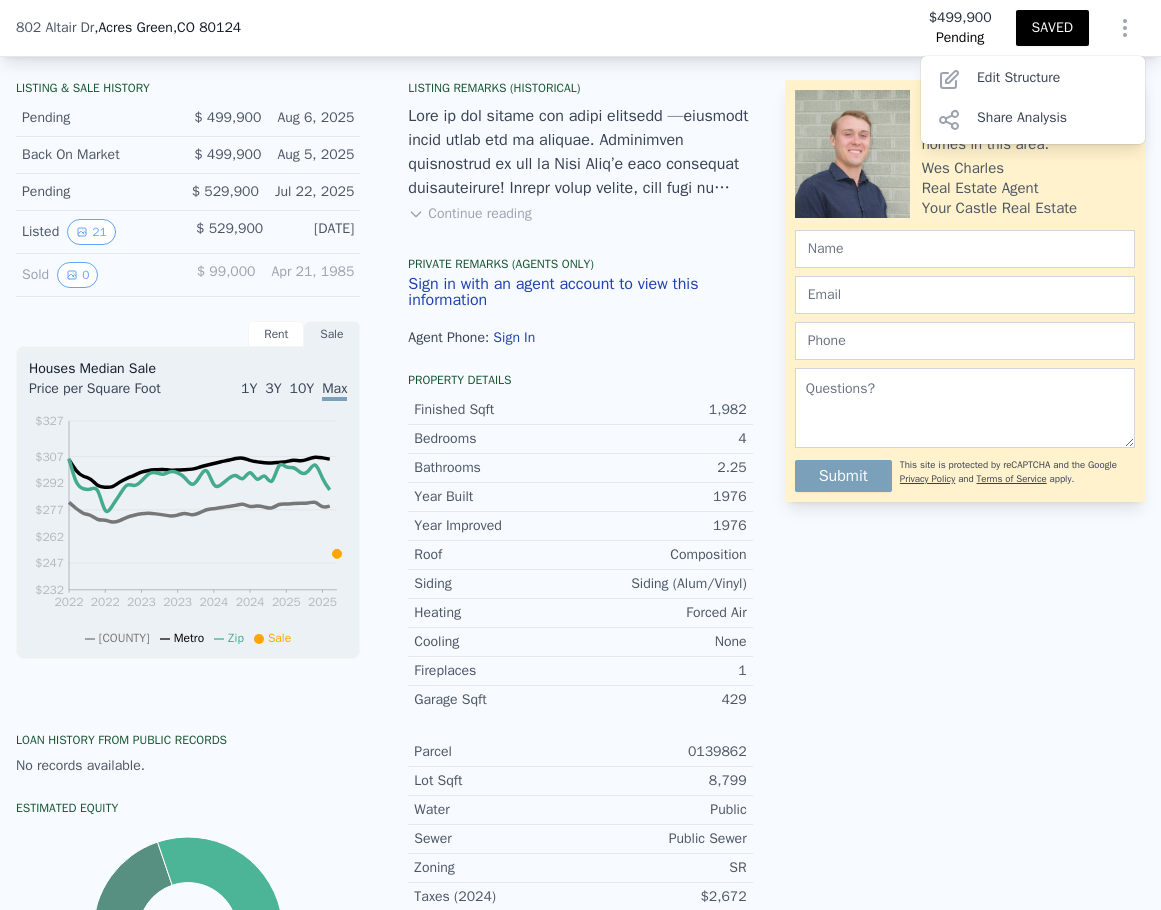 click 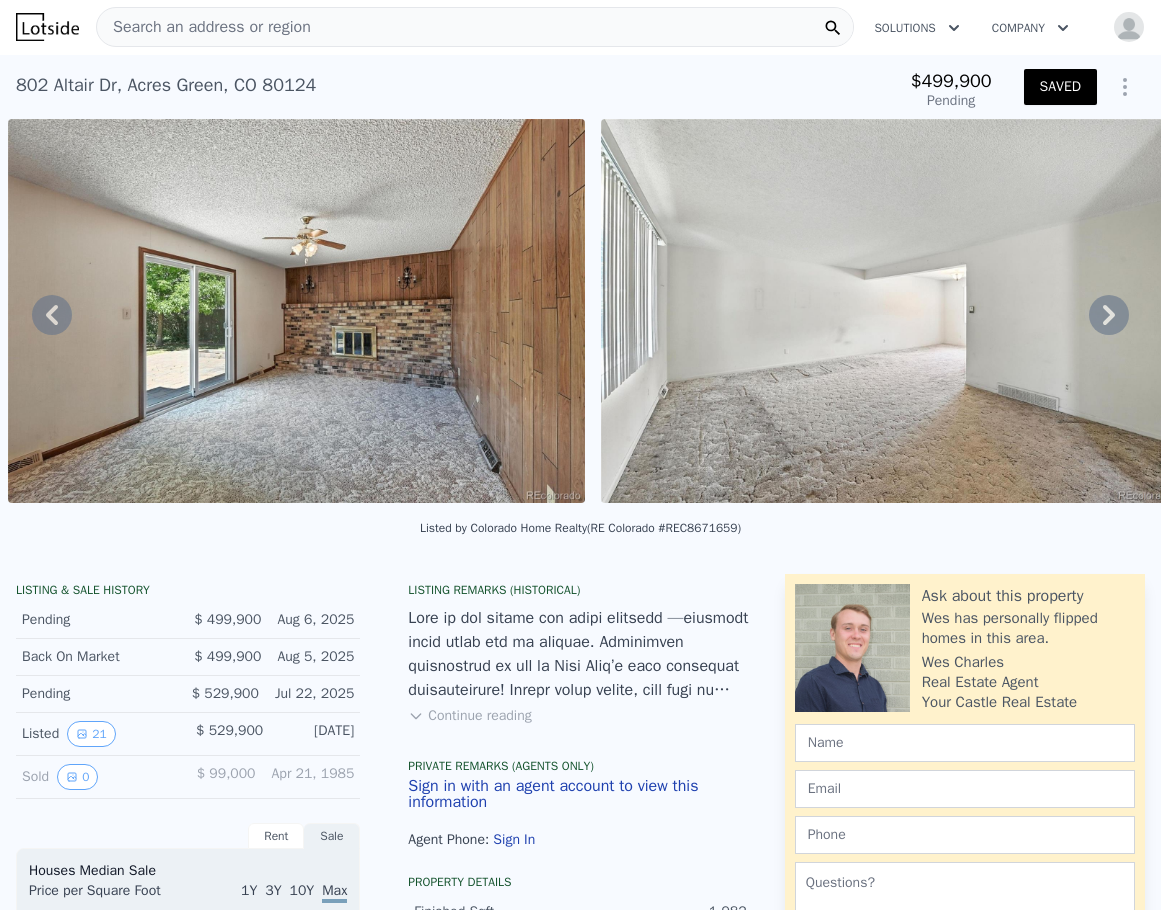 scroll, scrollTop: 0, scrollLeft: 0, axis: both 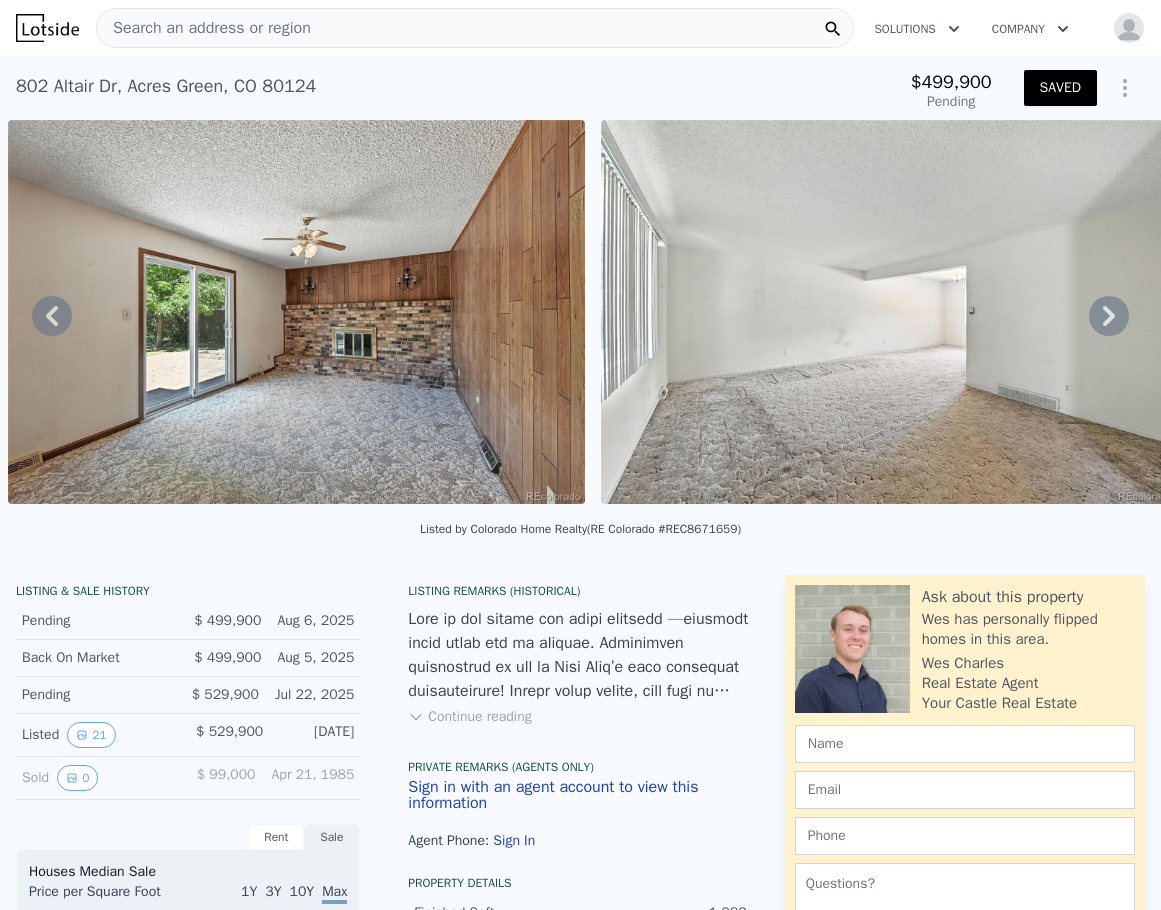 click at bounding box center [1129, 28] 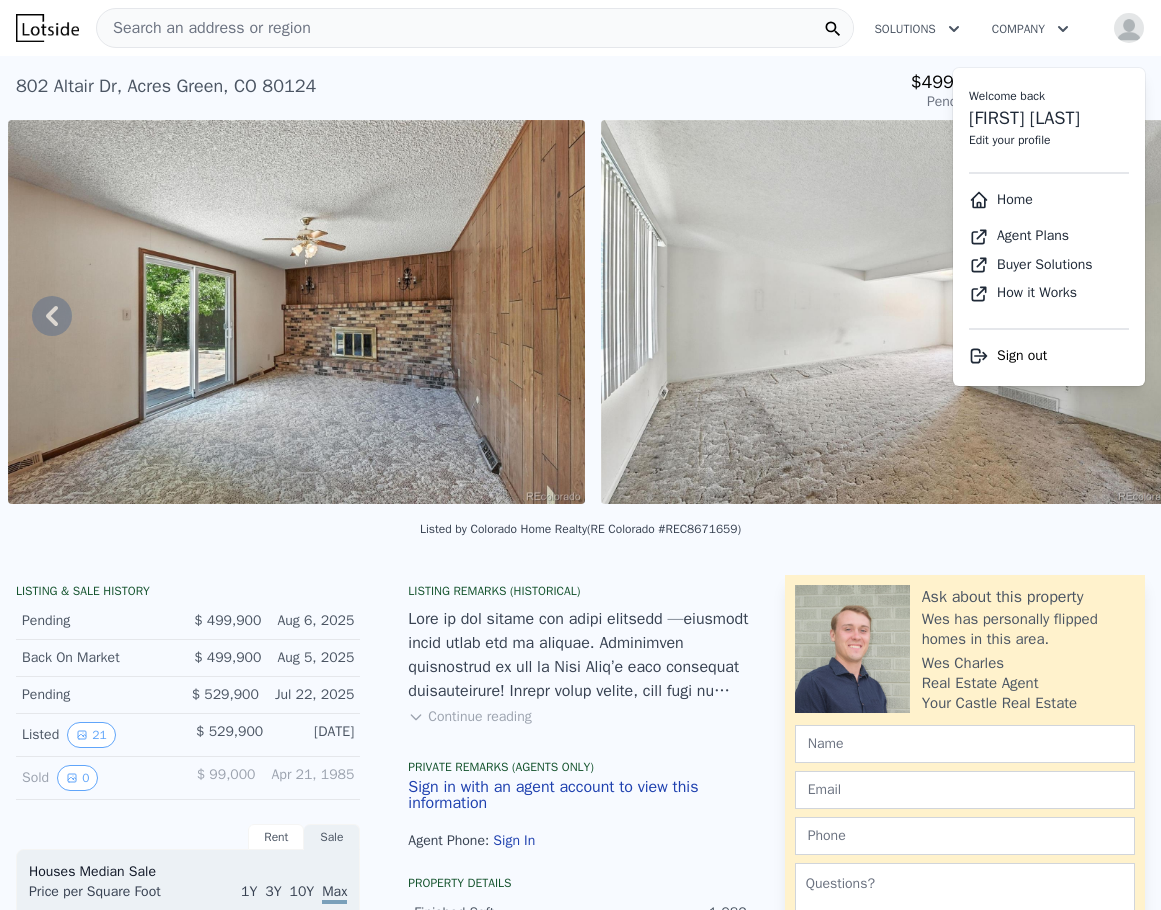 click on "Home" at bounding box center [1001, 199] 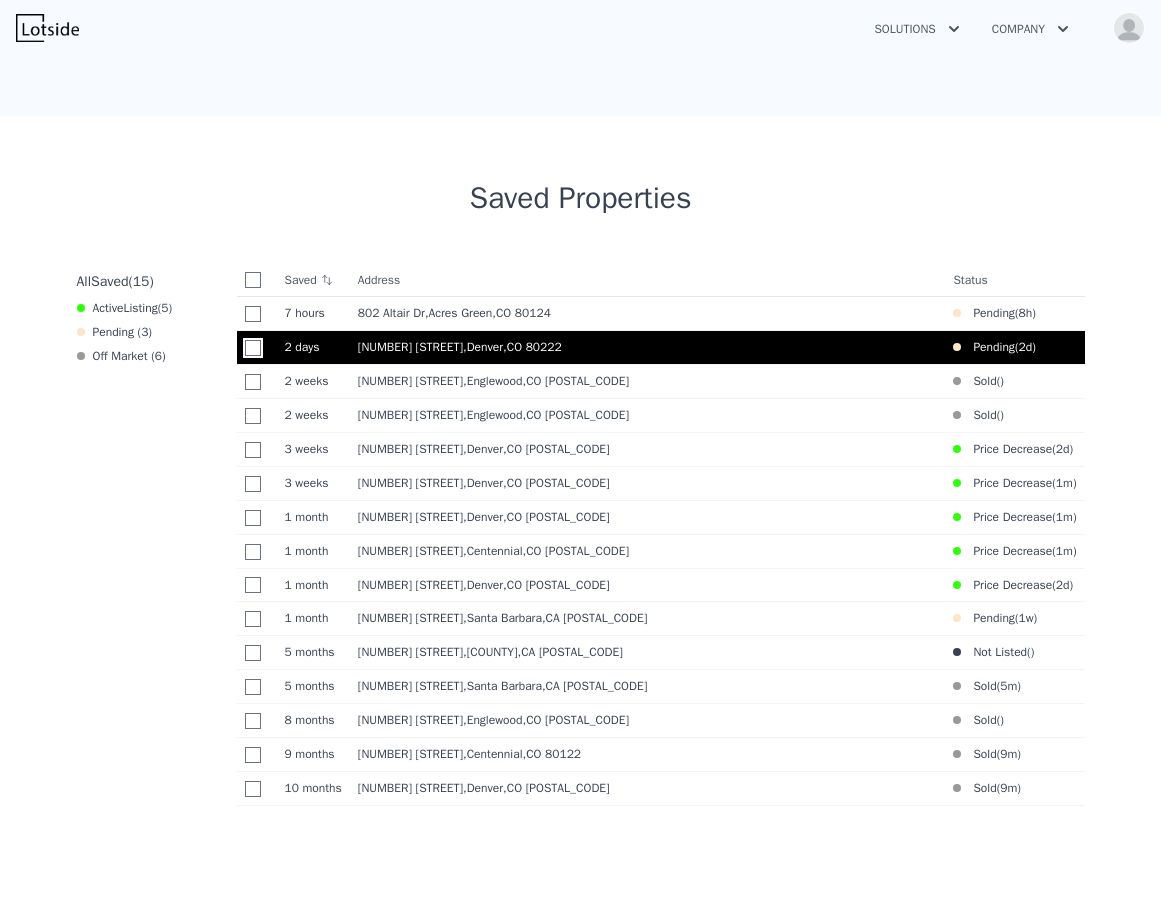 click at bounding box center [253, 348] 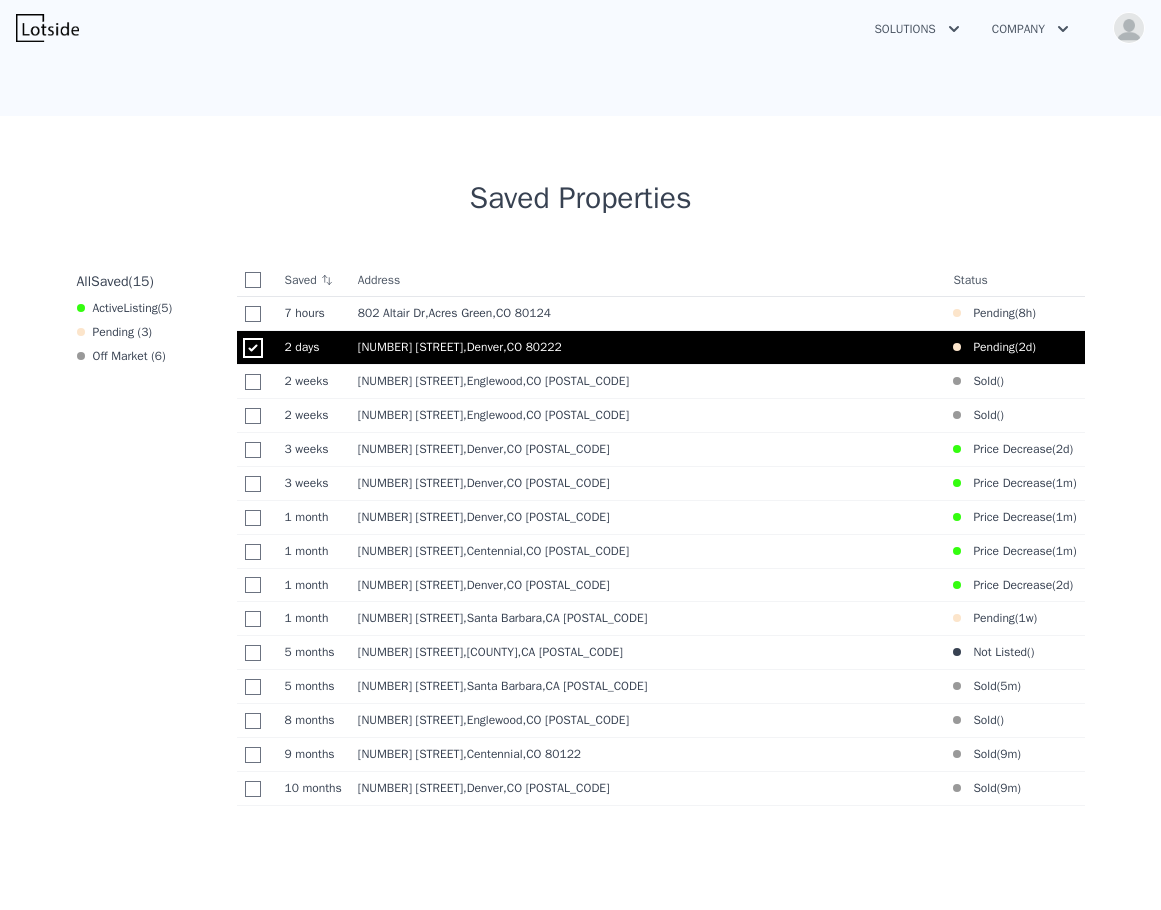 checkbox on "true" 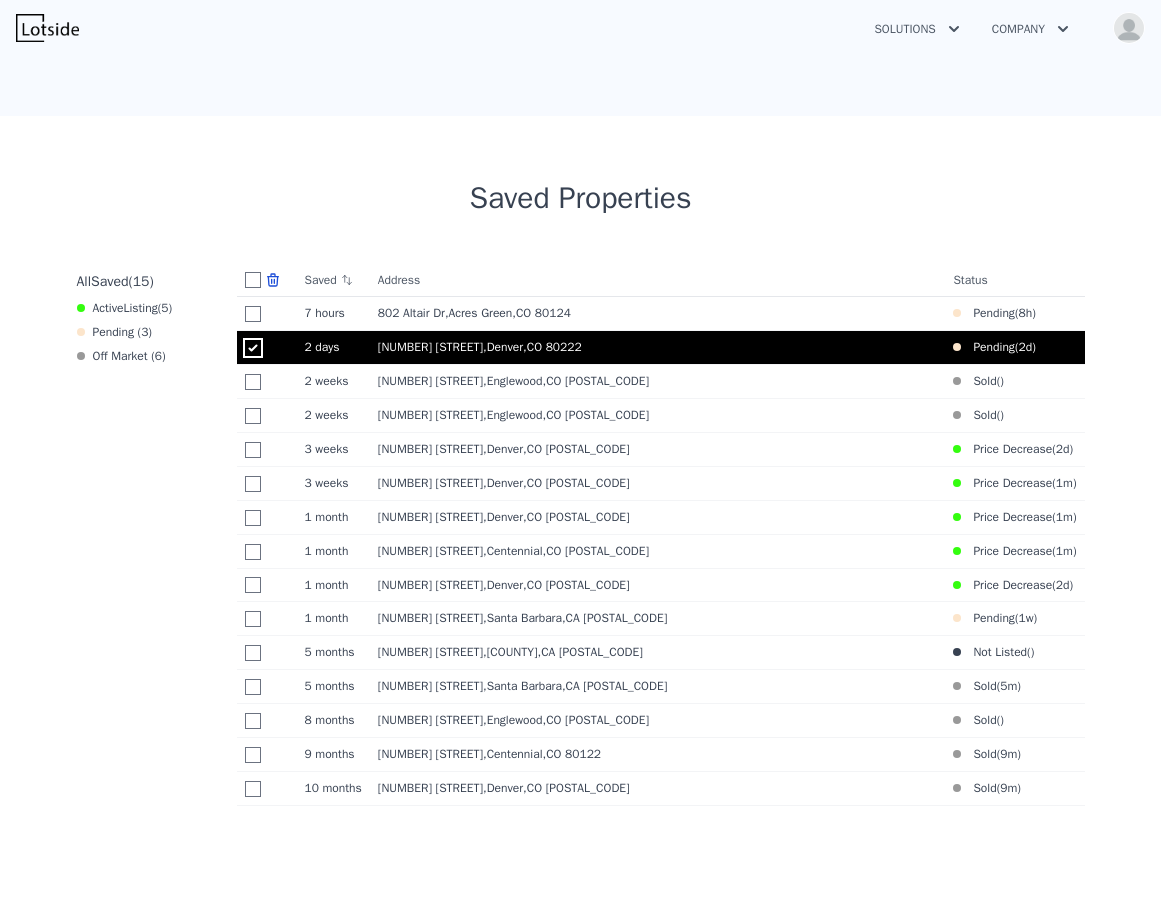 scroll, scrollTop: 698, scrollLeft: 0, axis: vertical 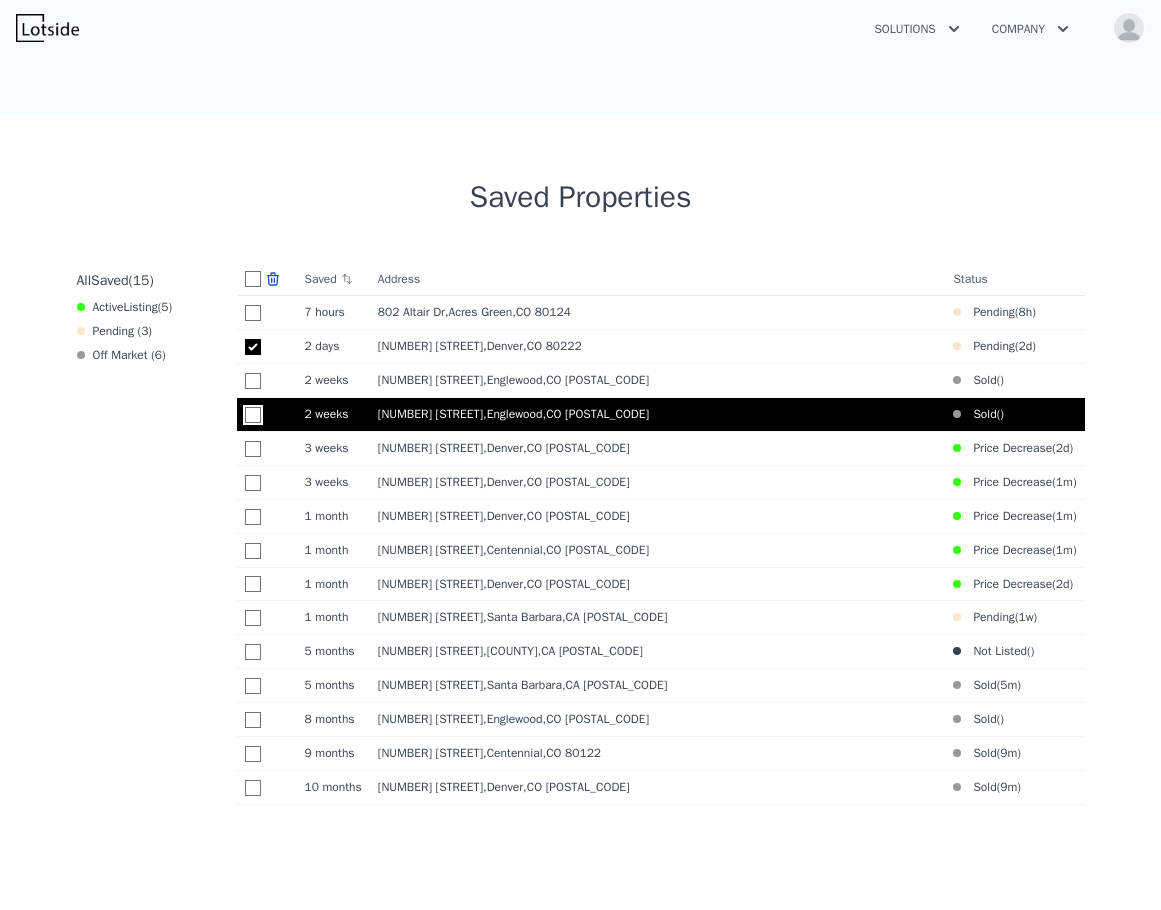 click at bounding box center (253, 415) 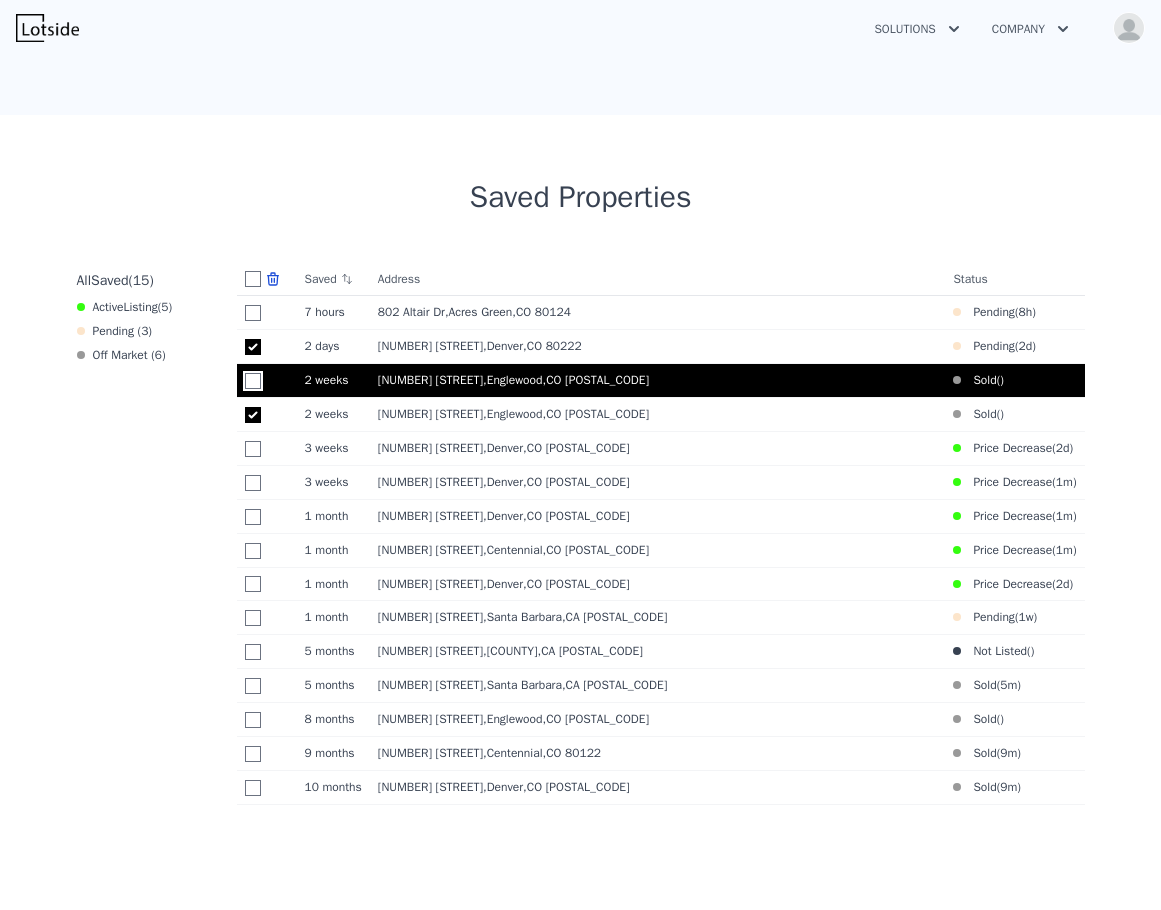 click at bounding box center (253, 381) 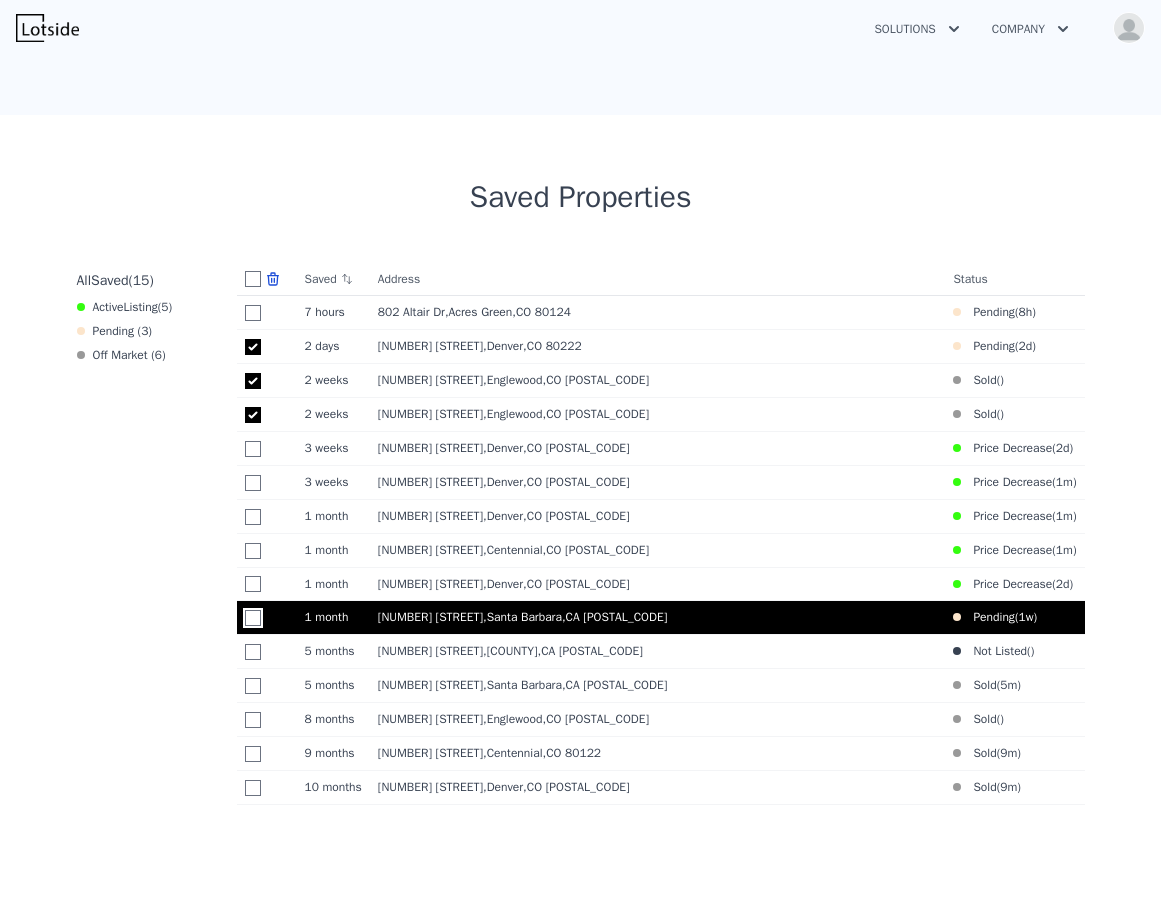 click at bounding box center (253, 618) 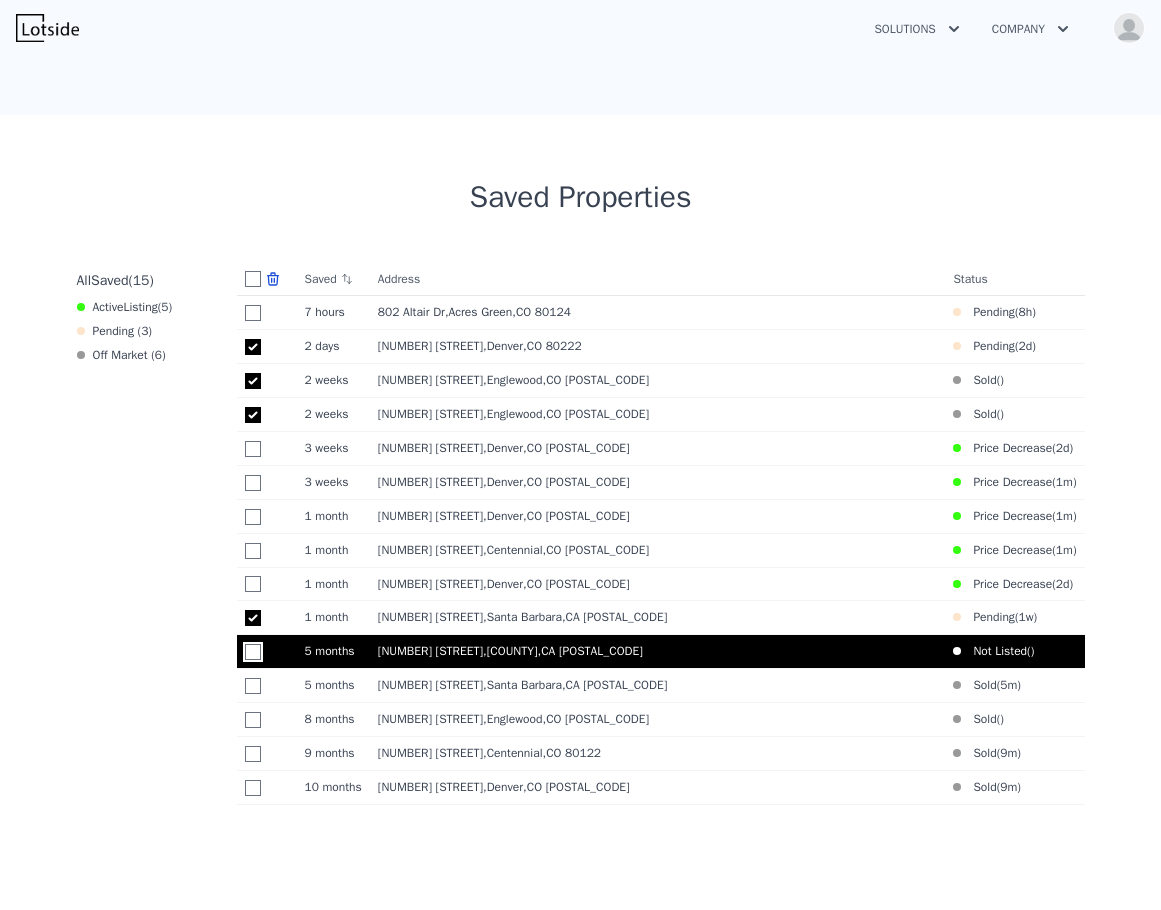 click at bounding box center (253, 652) 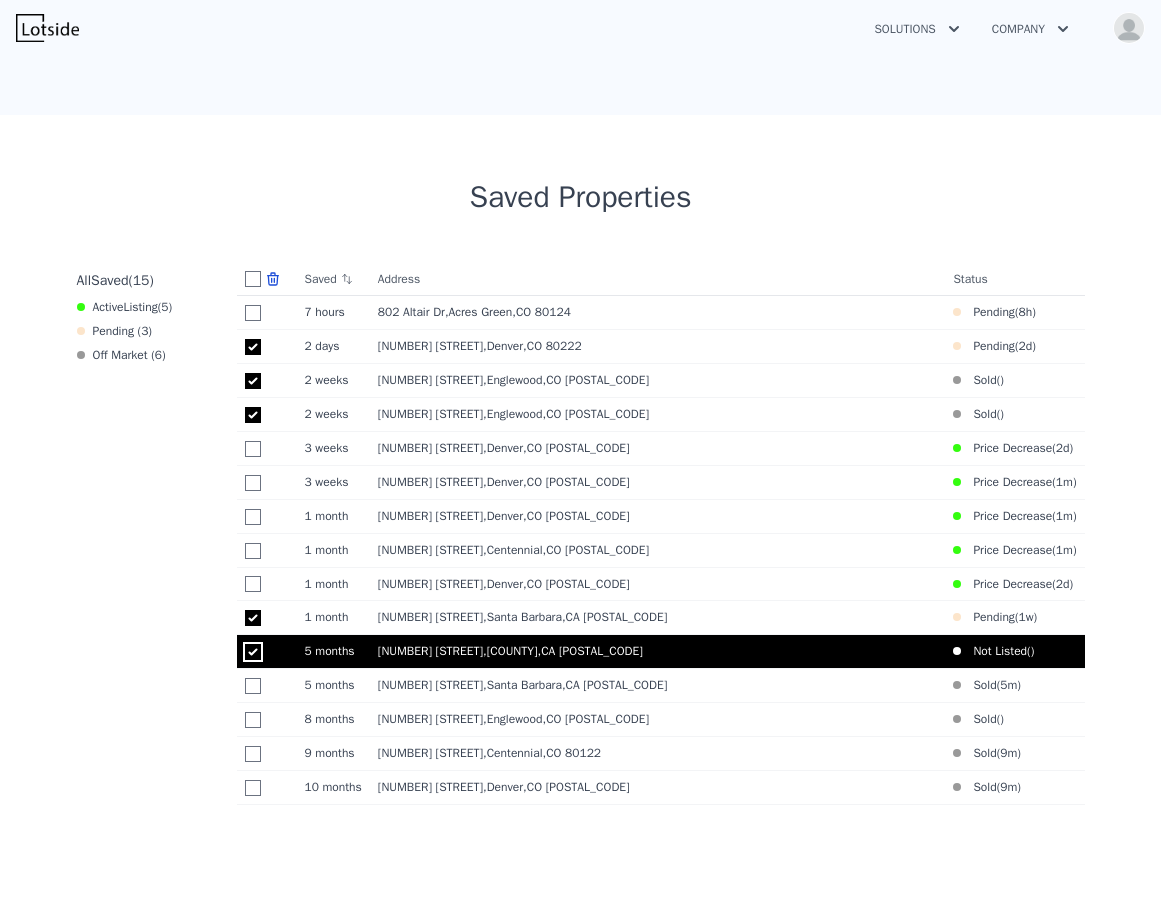 checkbox on "true" 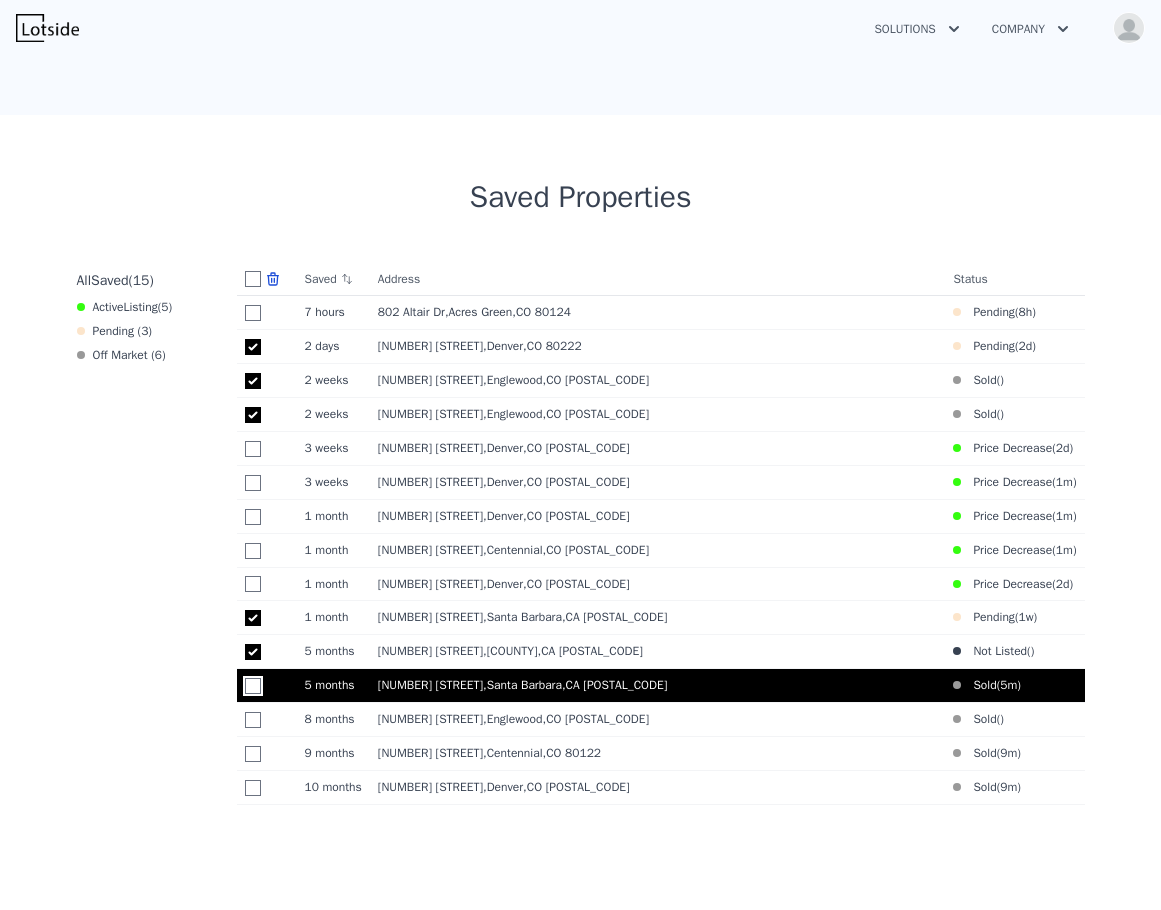click at bounding box center (253, 686) 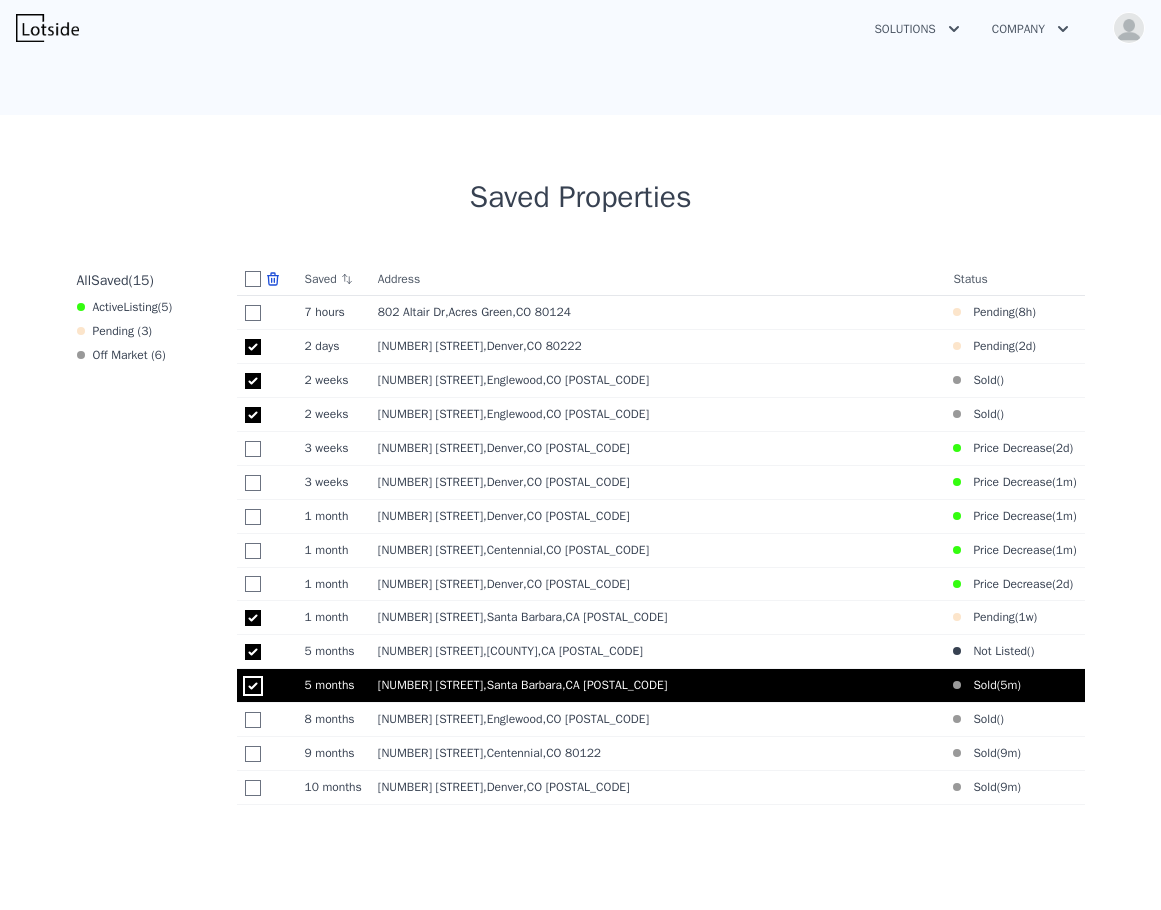 checkbox on "true" 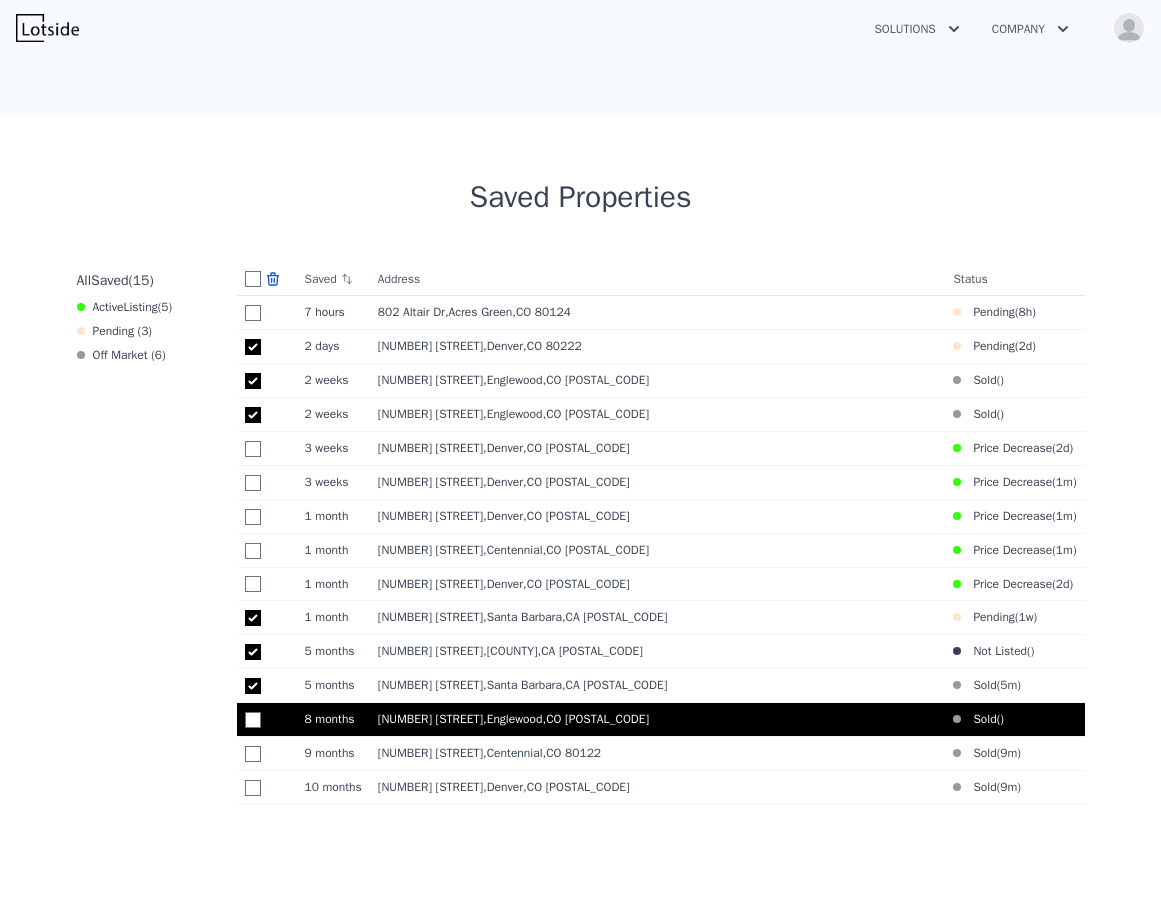 click at bounding box center (267, 720) 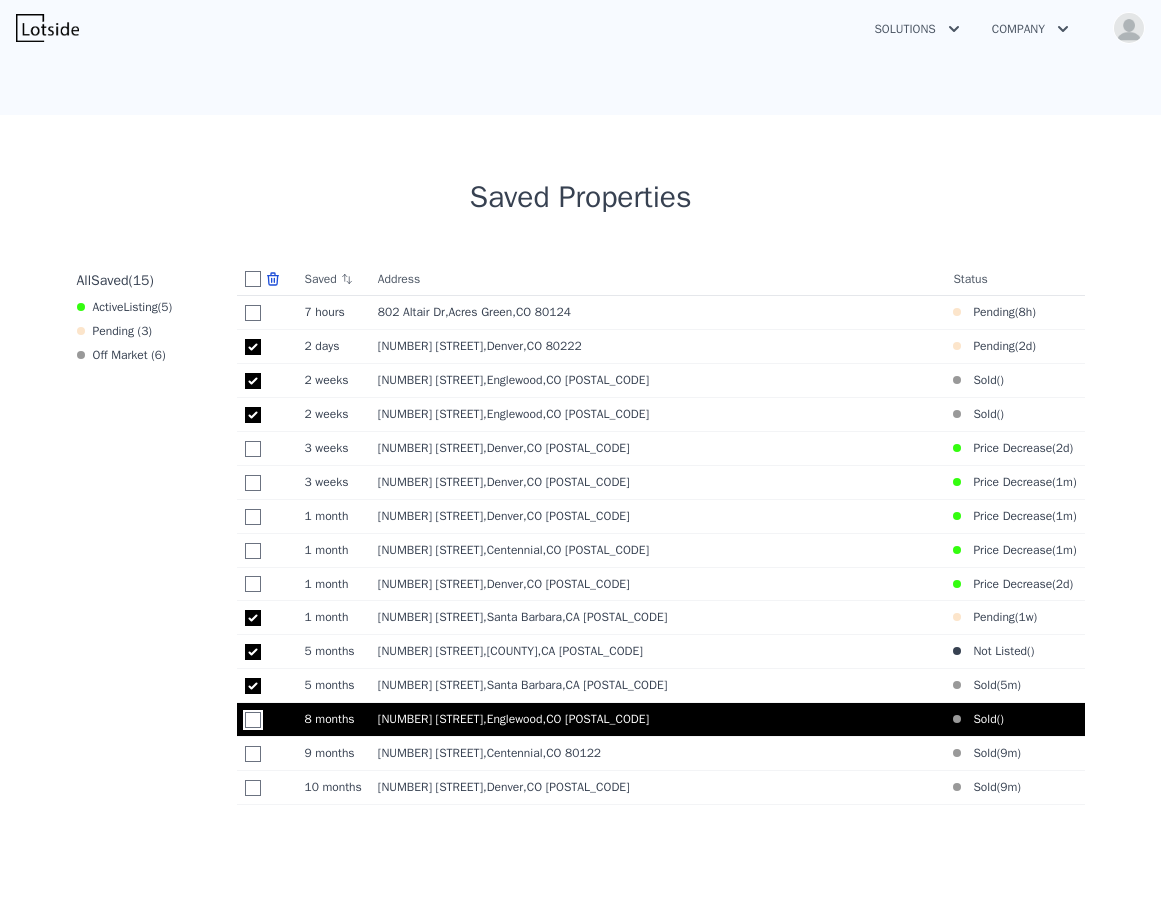 click at bounding box center [253, 720] 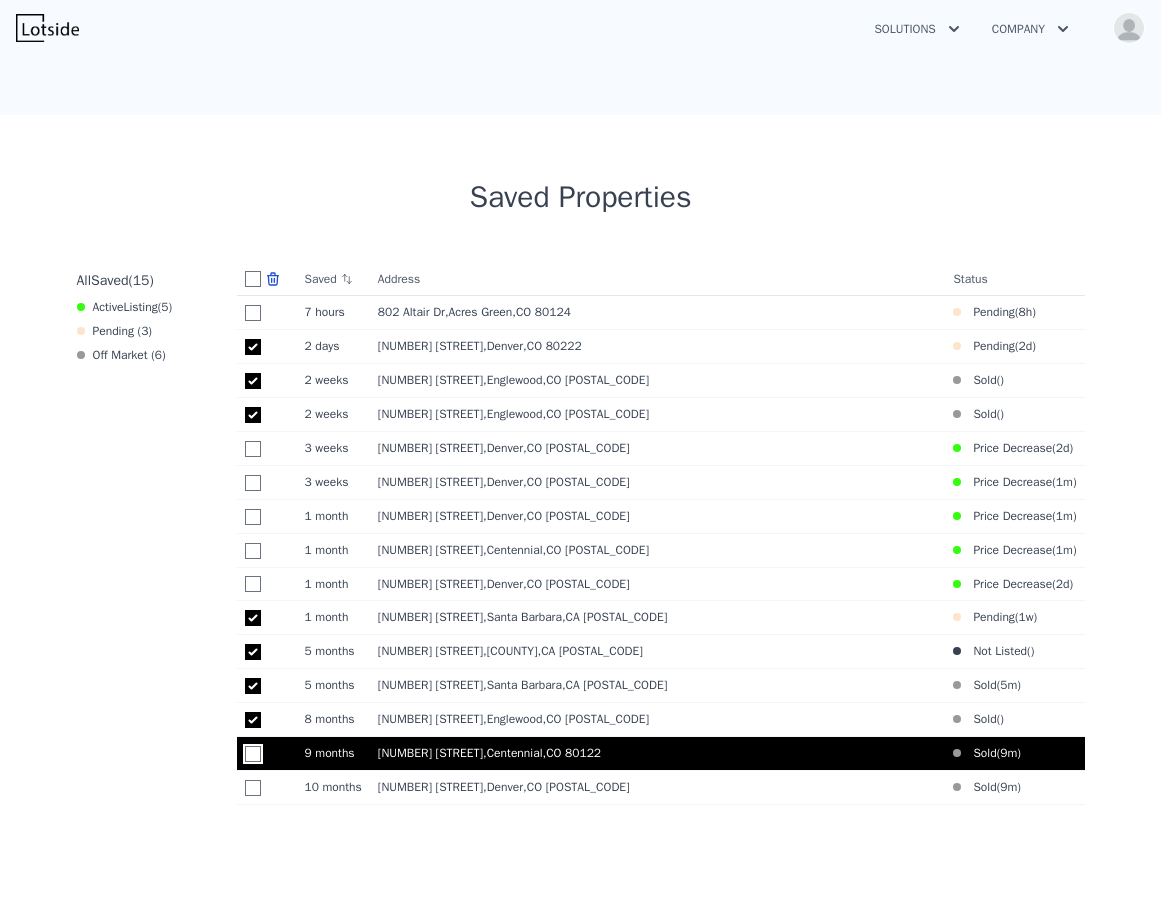 click at bounding box center [253, 754] 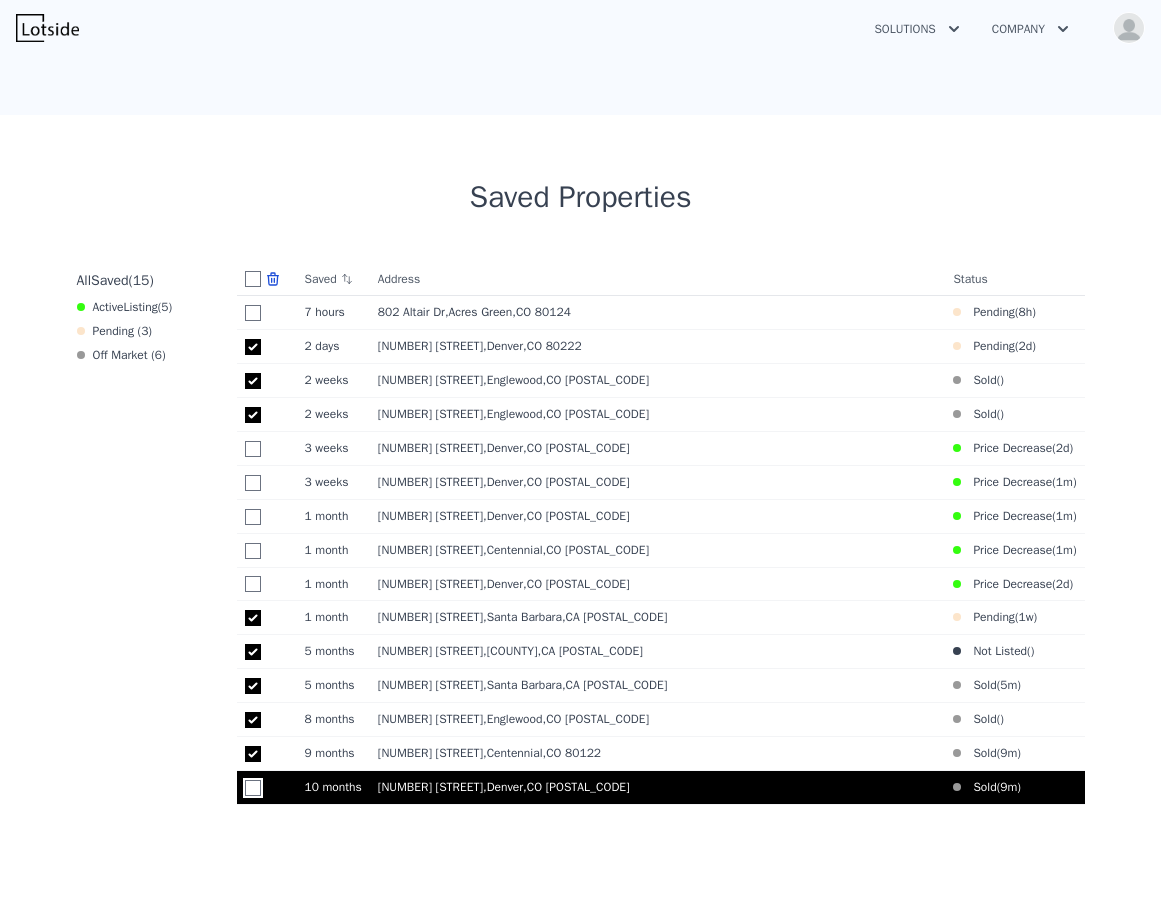 click at bounding box center (253, 788) 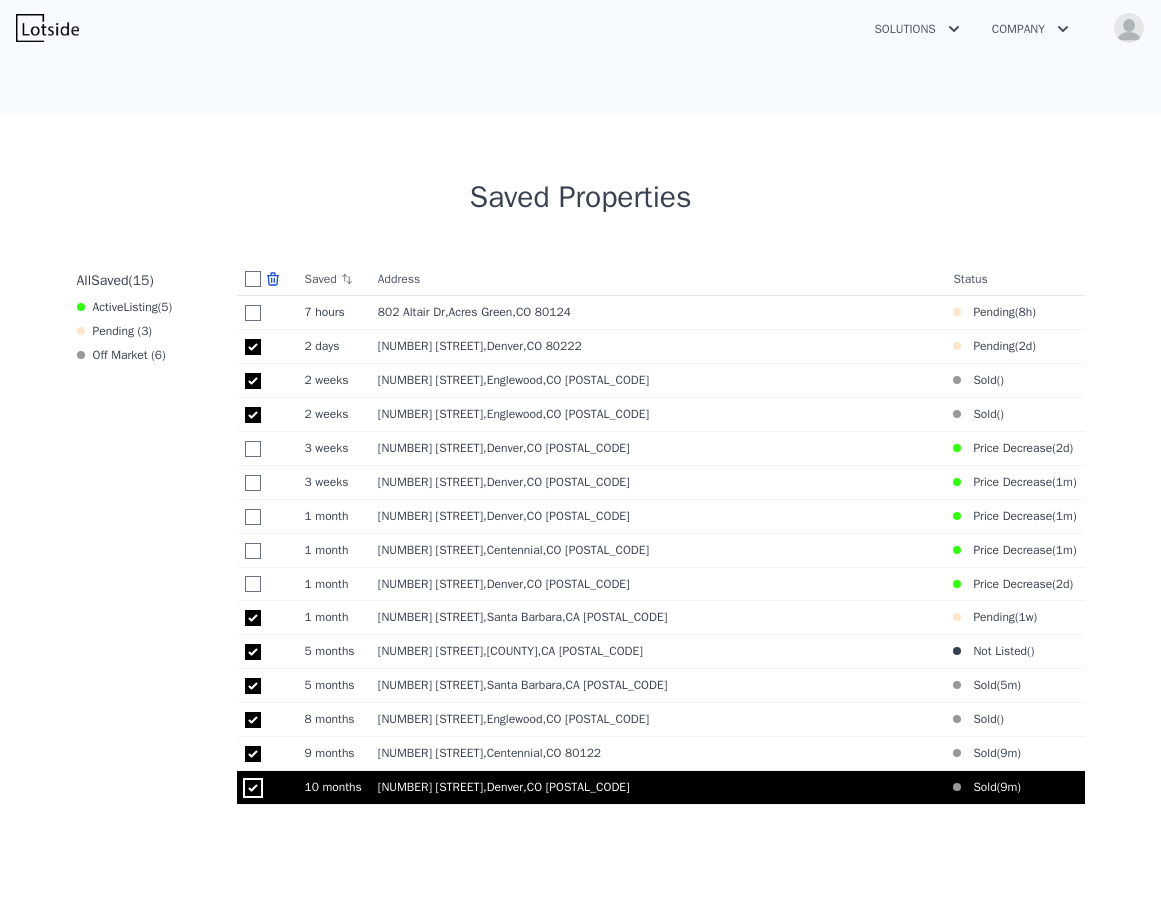 checkbox on "true" 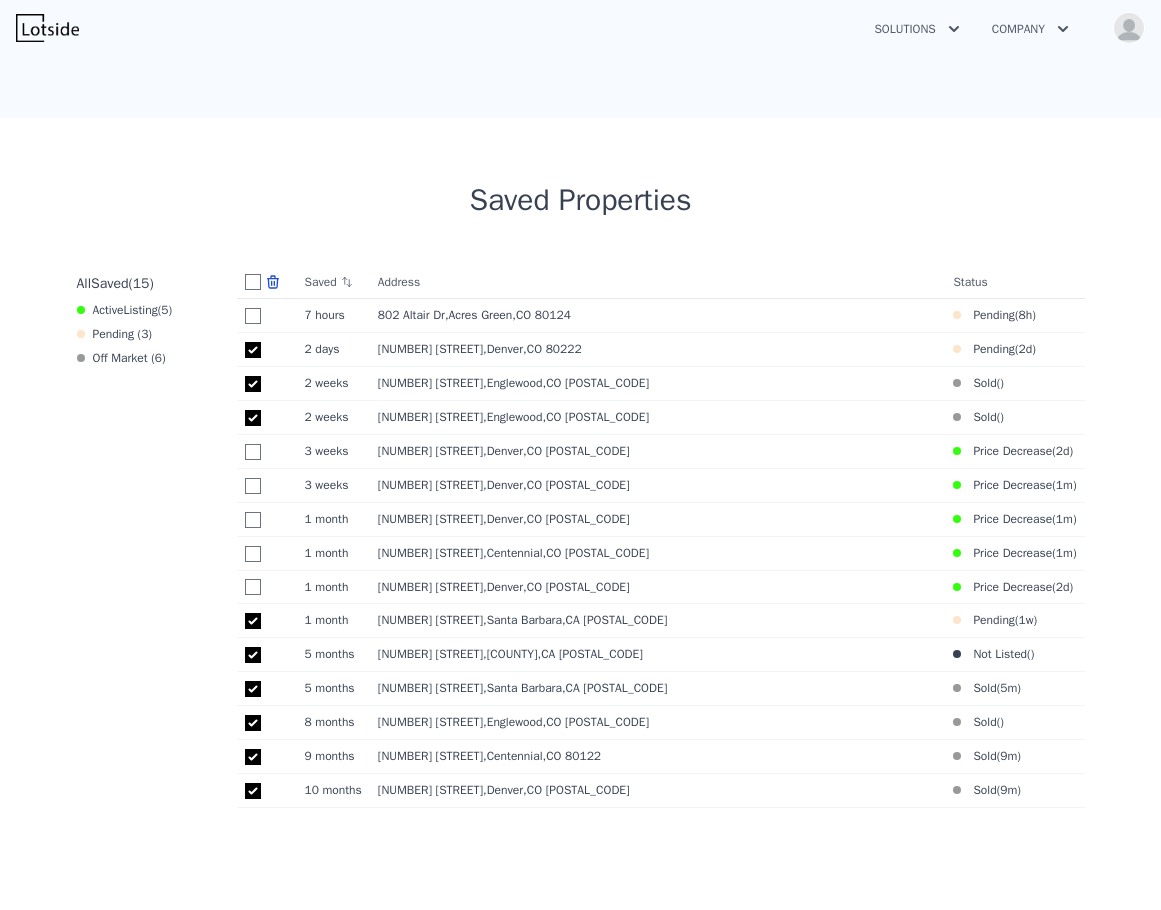 scroll, scrollTop: 697, scrollLeft: 0, axis: vertical 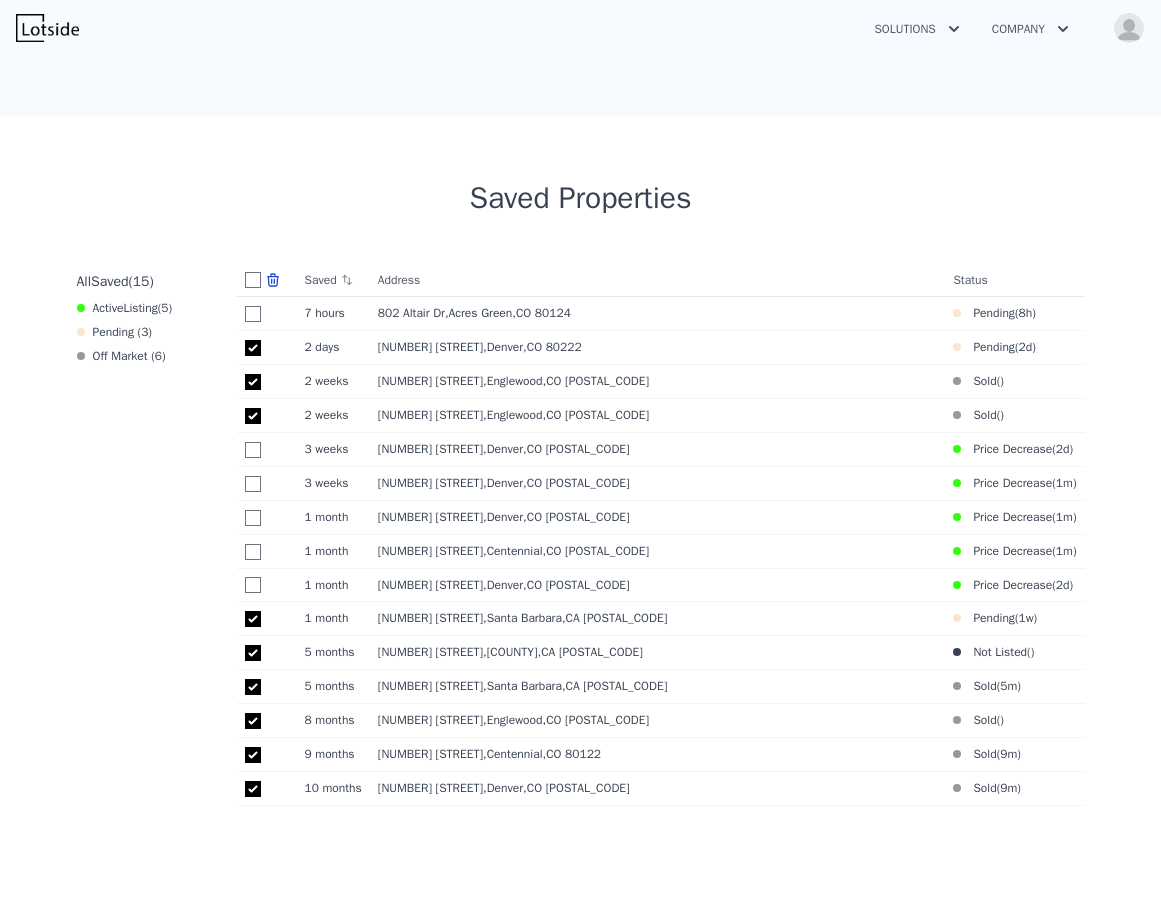 click 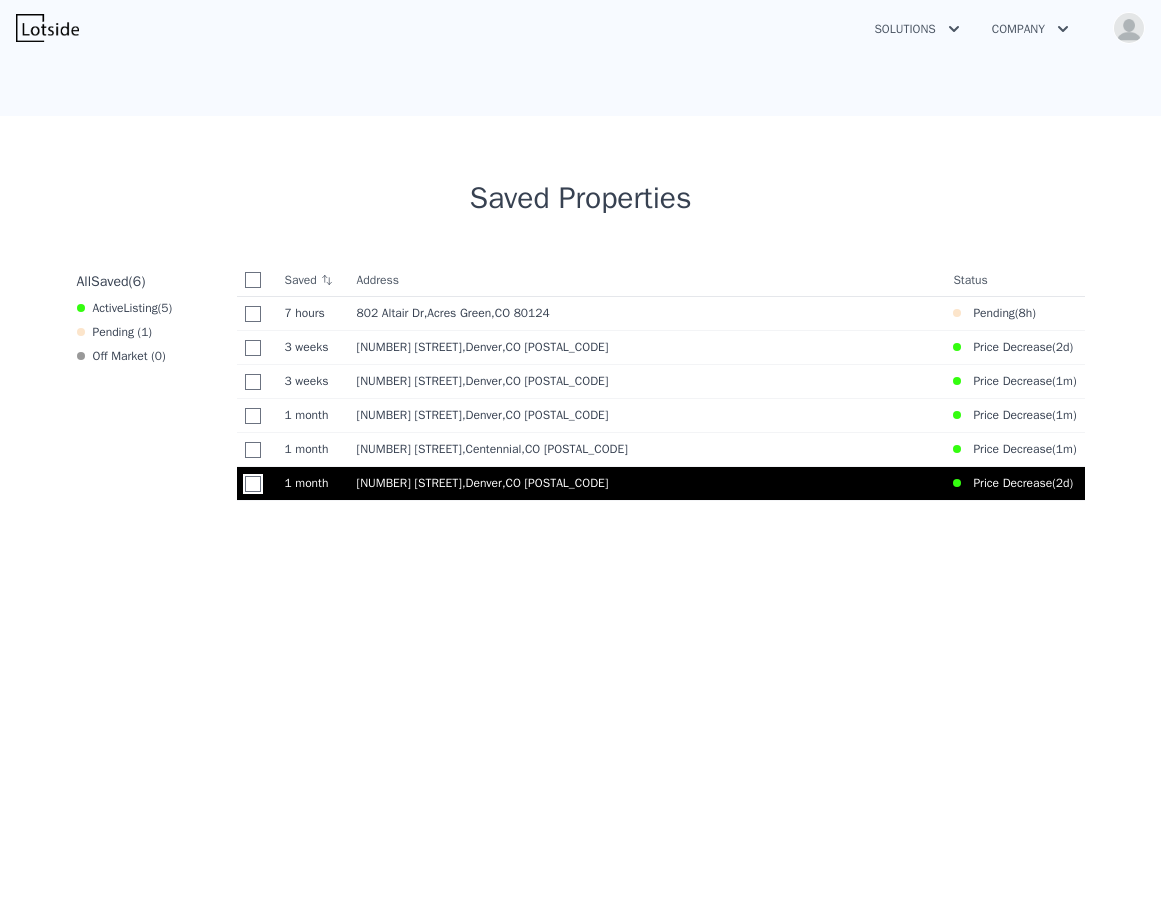 click at bounding box center [253, 484] 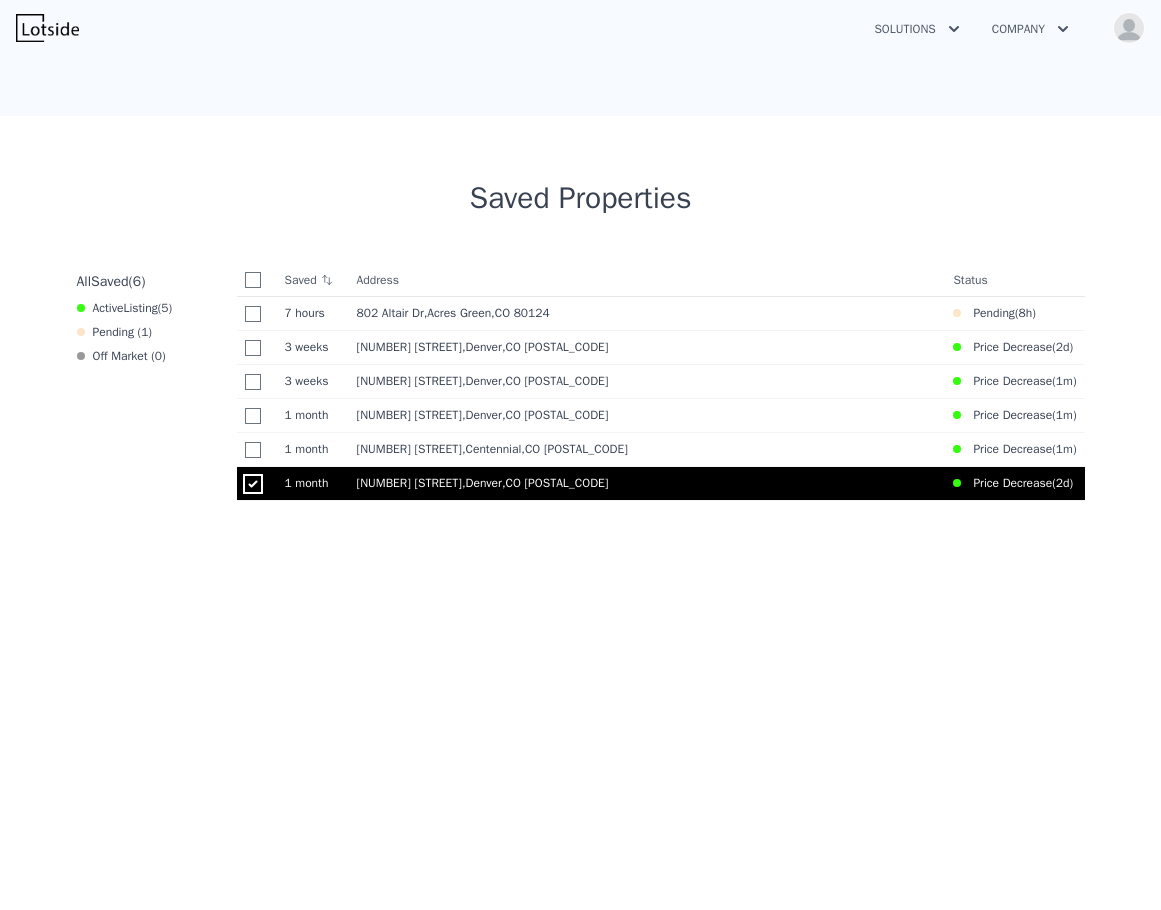 checkbox on "true" 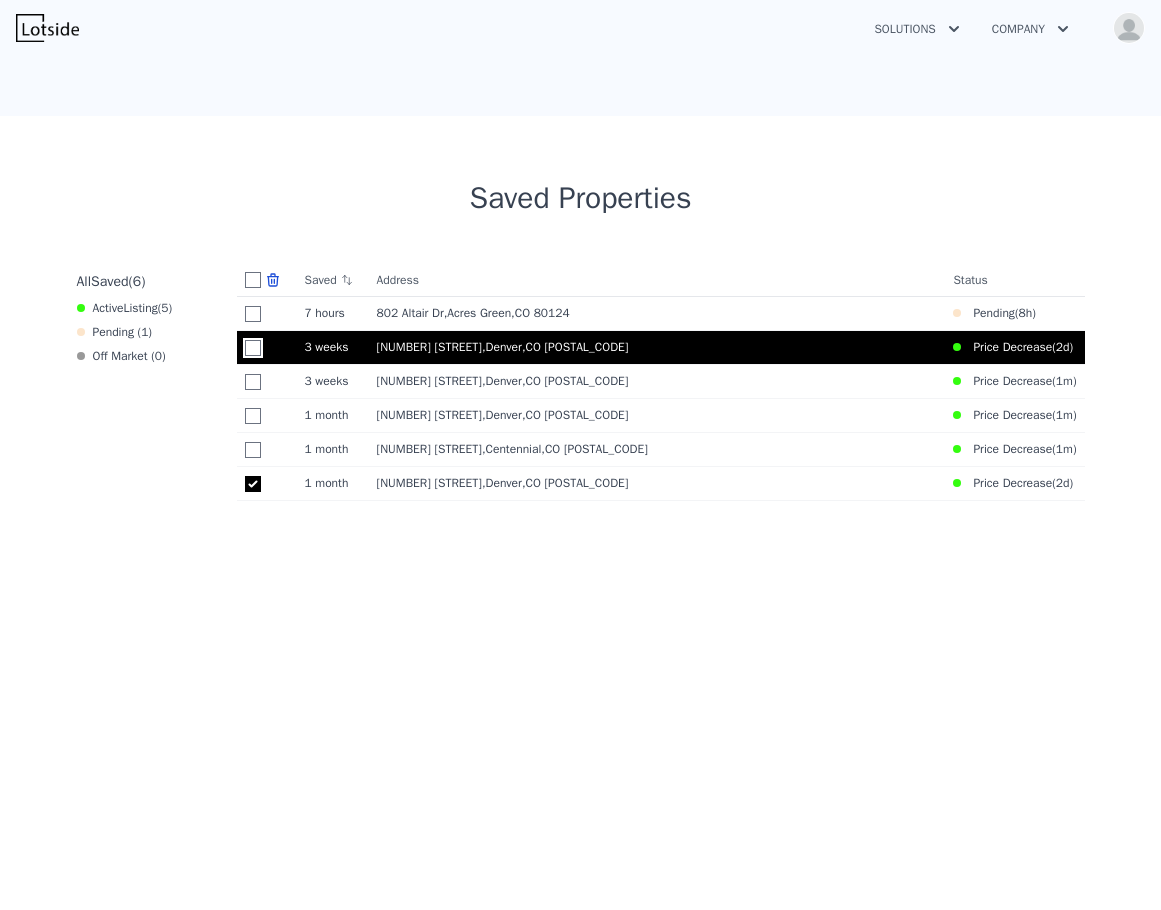 click at bounding box center [253, 348] 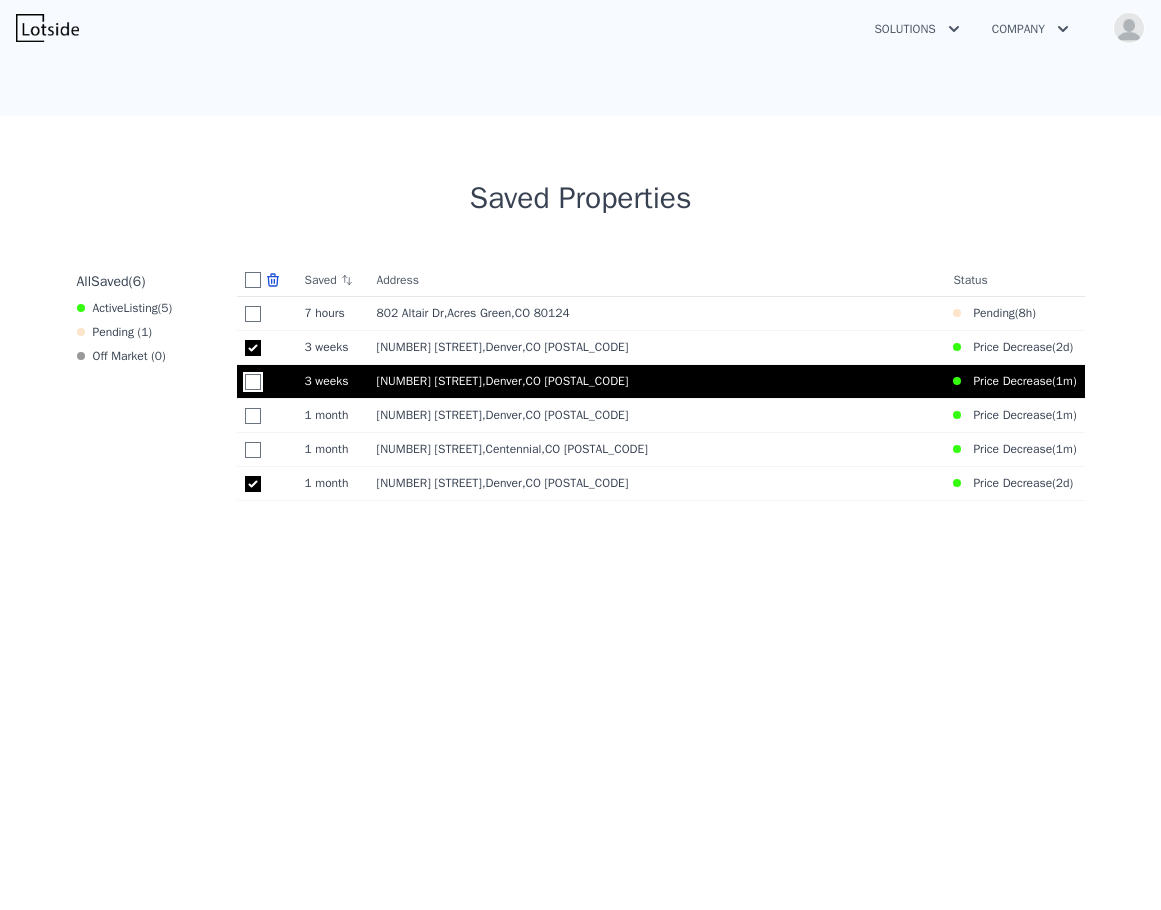 click at bounding box center (253, 382) 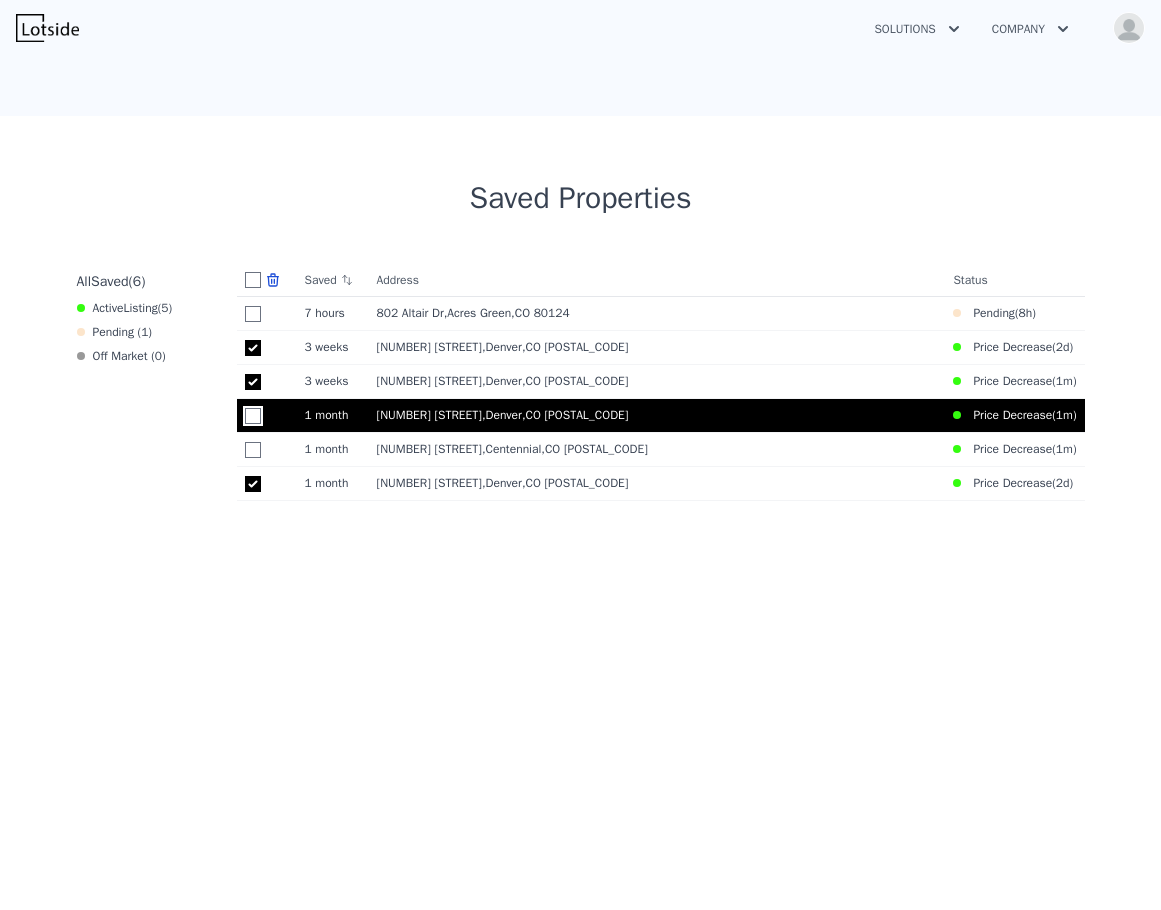 click at bounding box center (253, 416) 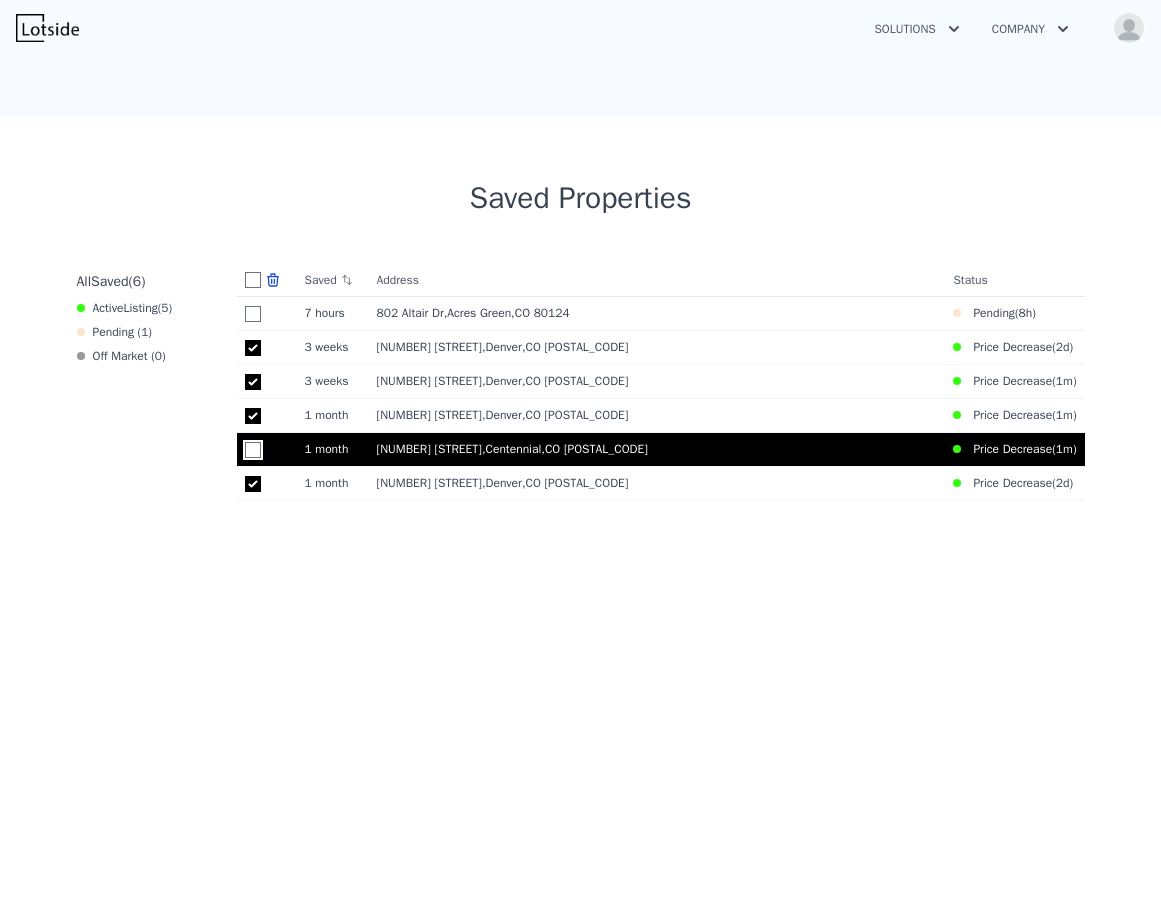 click at bounding box center (253, 450) 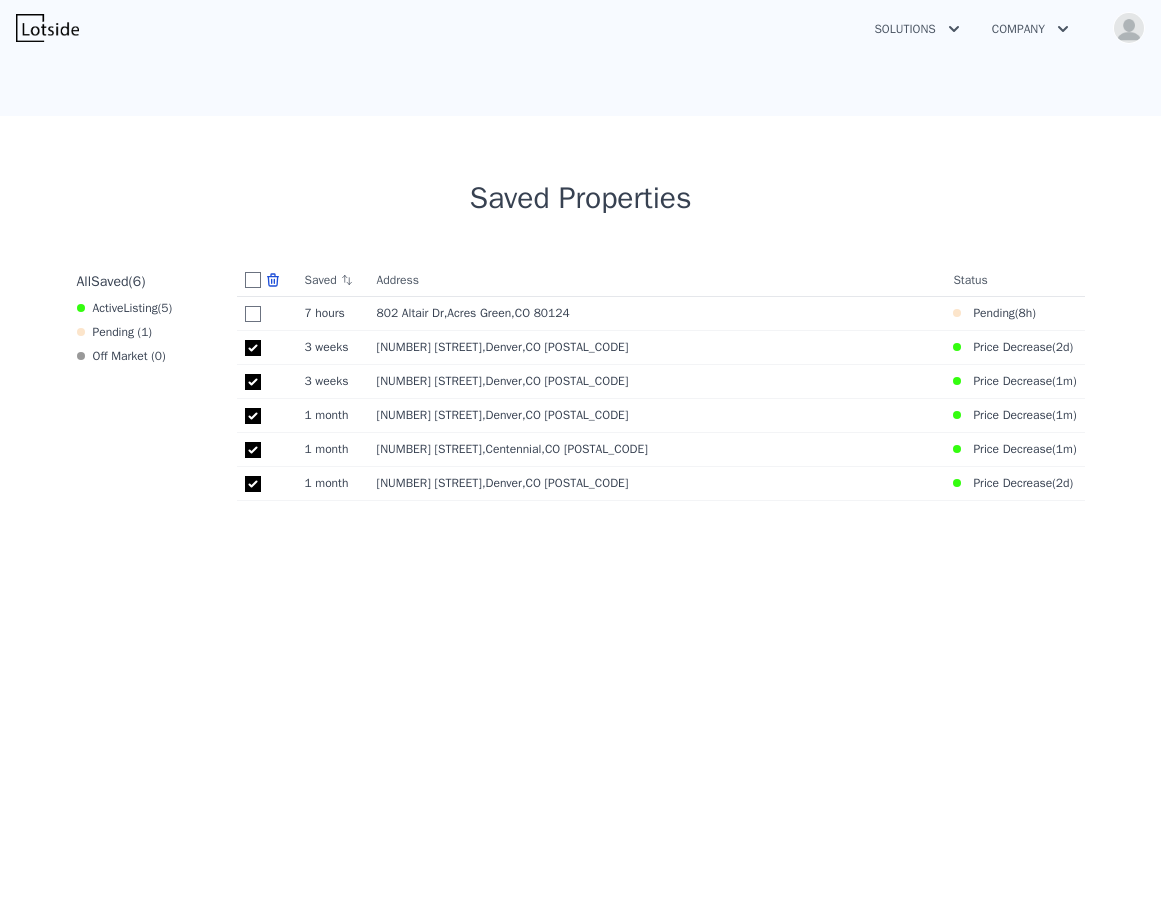click 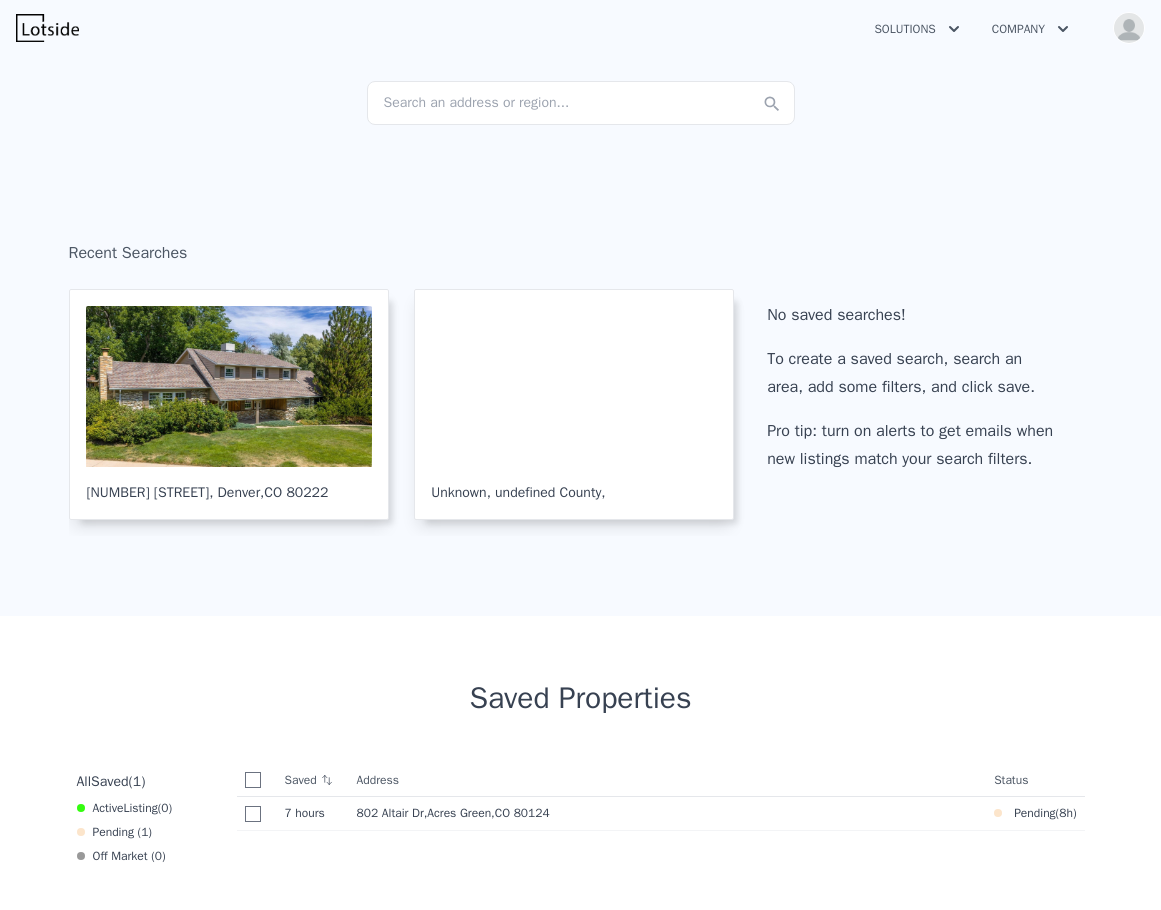 scroll, scrollTop: 198, scrollLeft: 0, axis: vertical 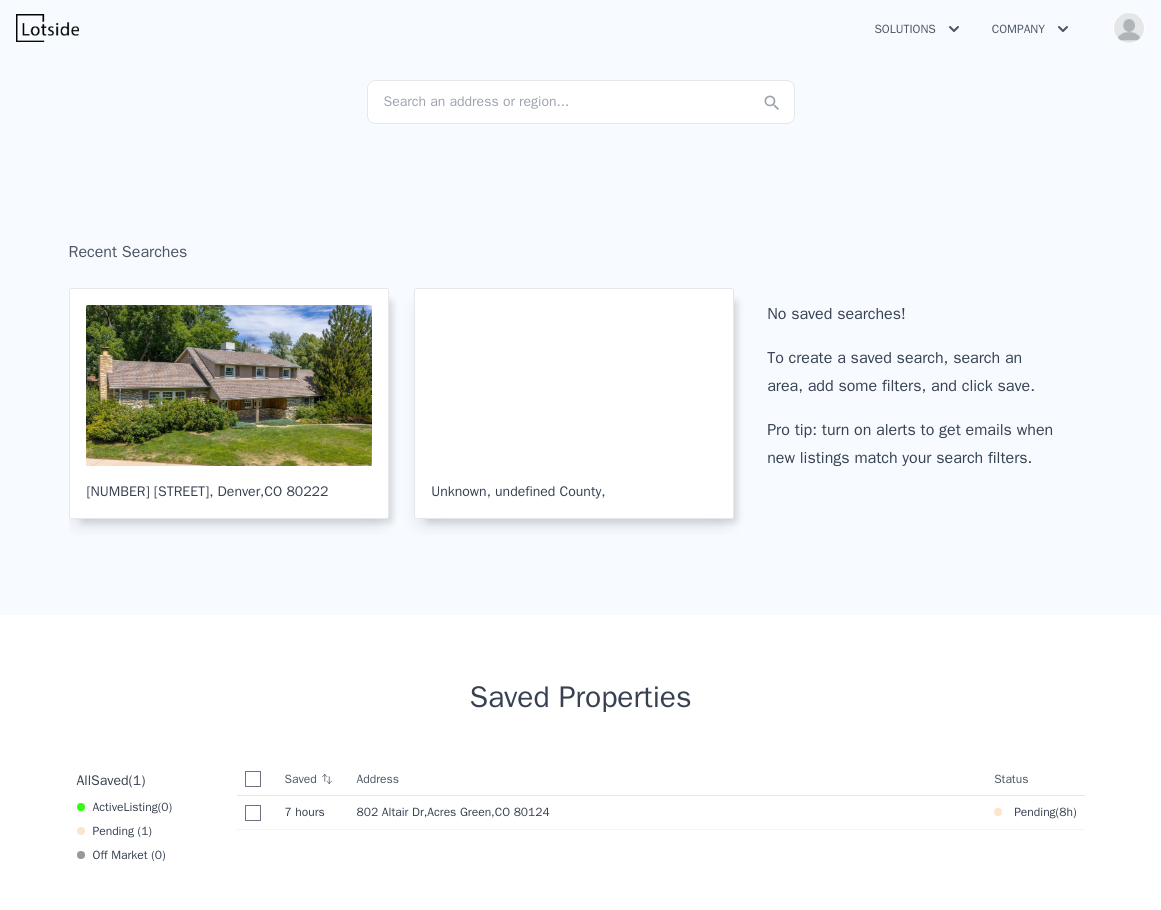 click on "Search an address or region..." at bounding box center [581, 102] 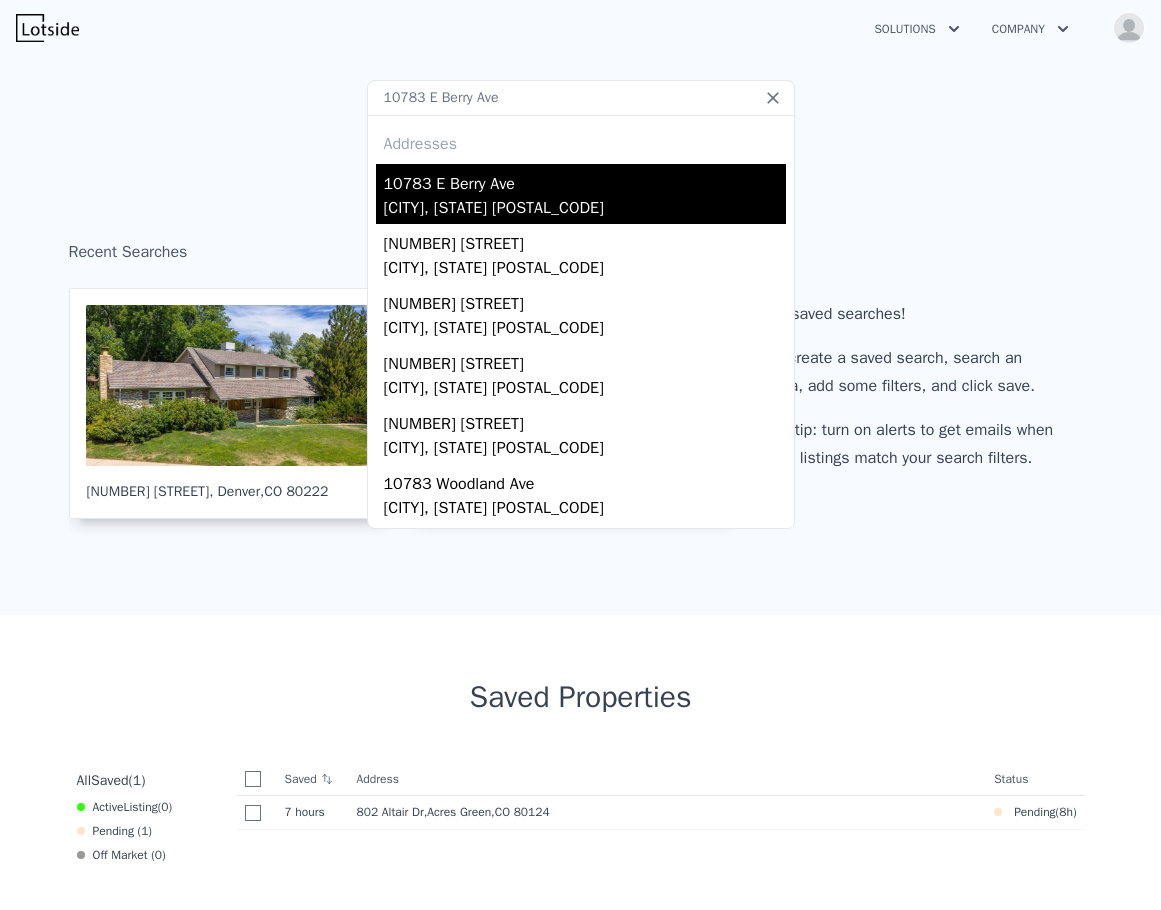 type on "10783 E Berry Ave" 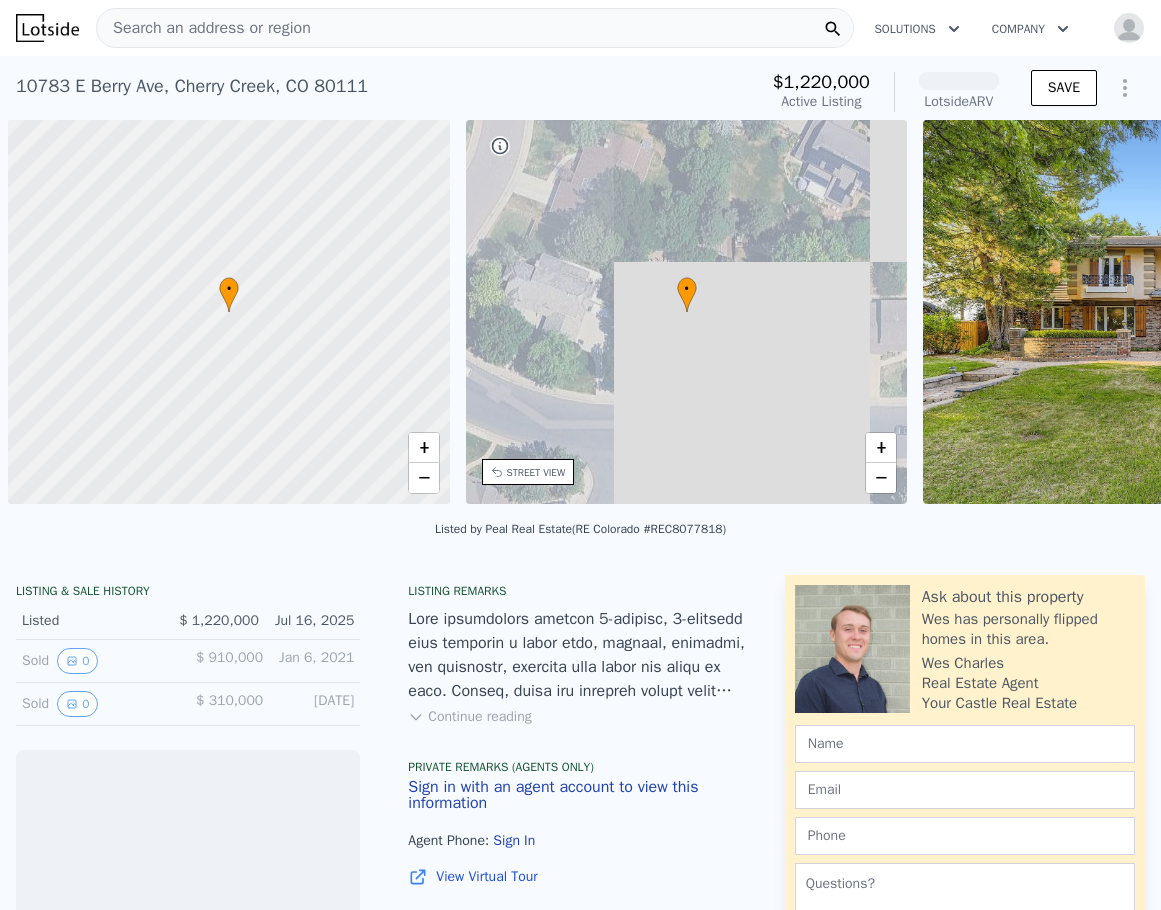 scroll, scrollTop: 0, scrollLeft: 8, axis: horizontal 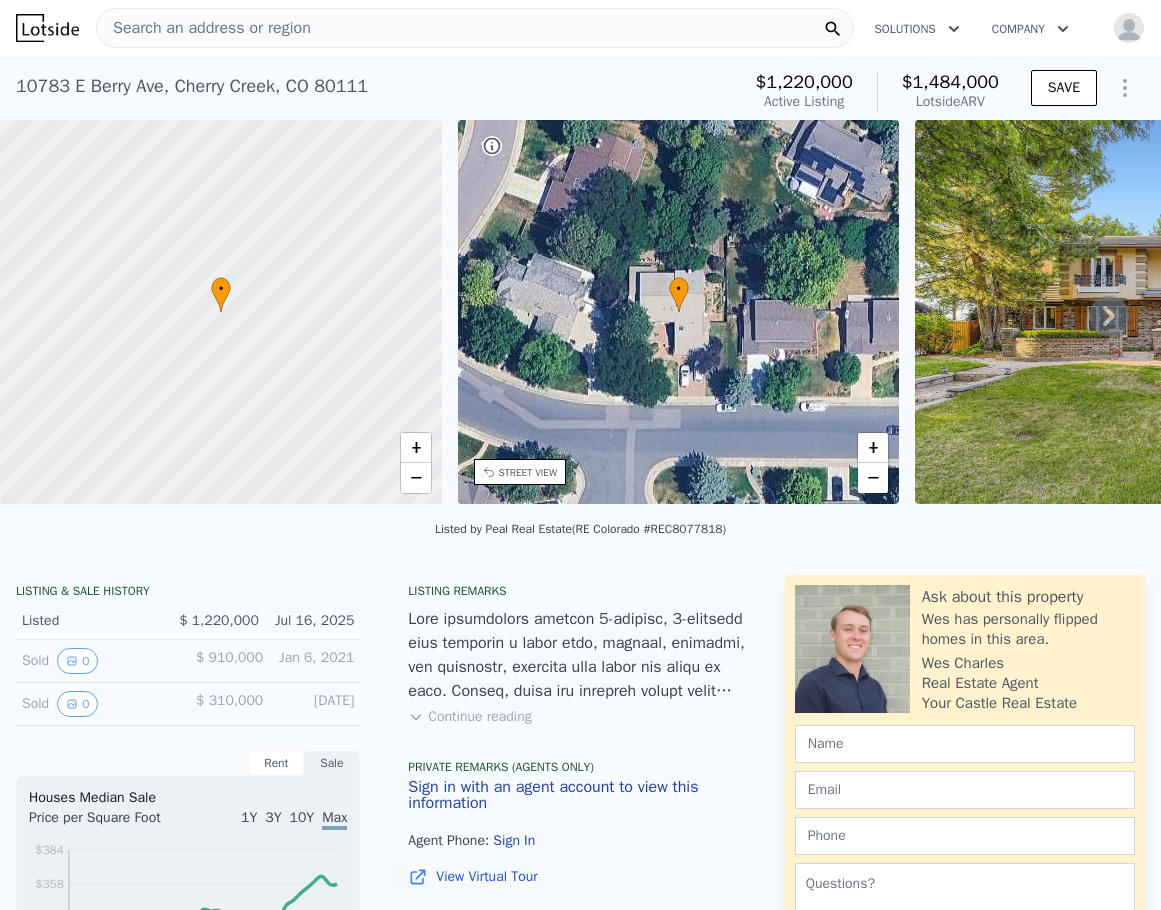 click 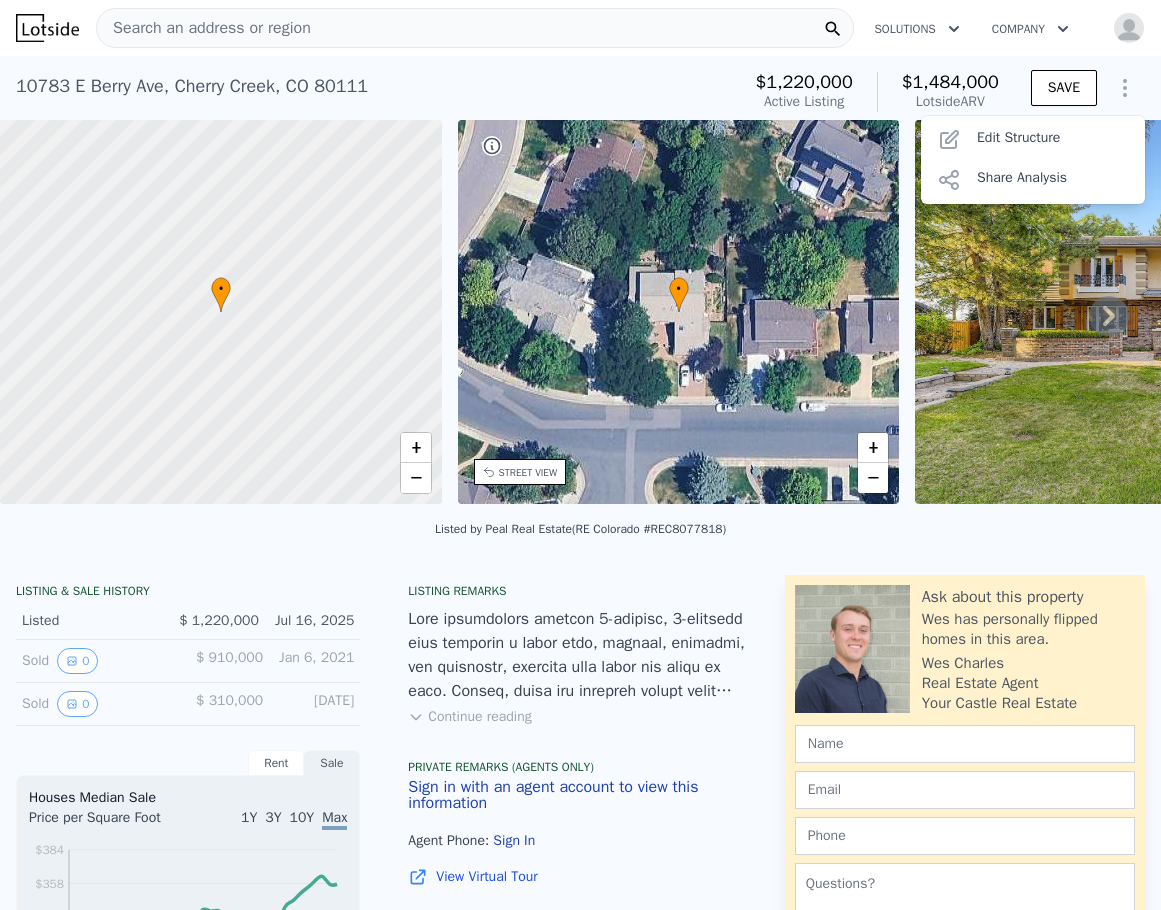 click 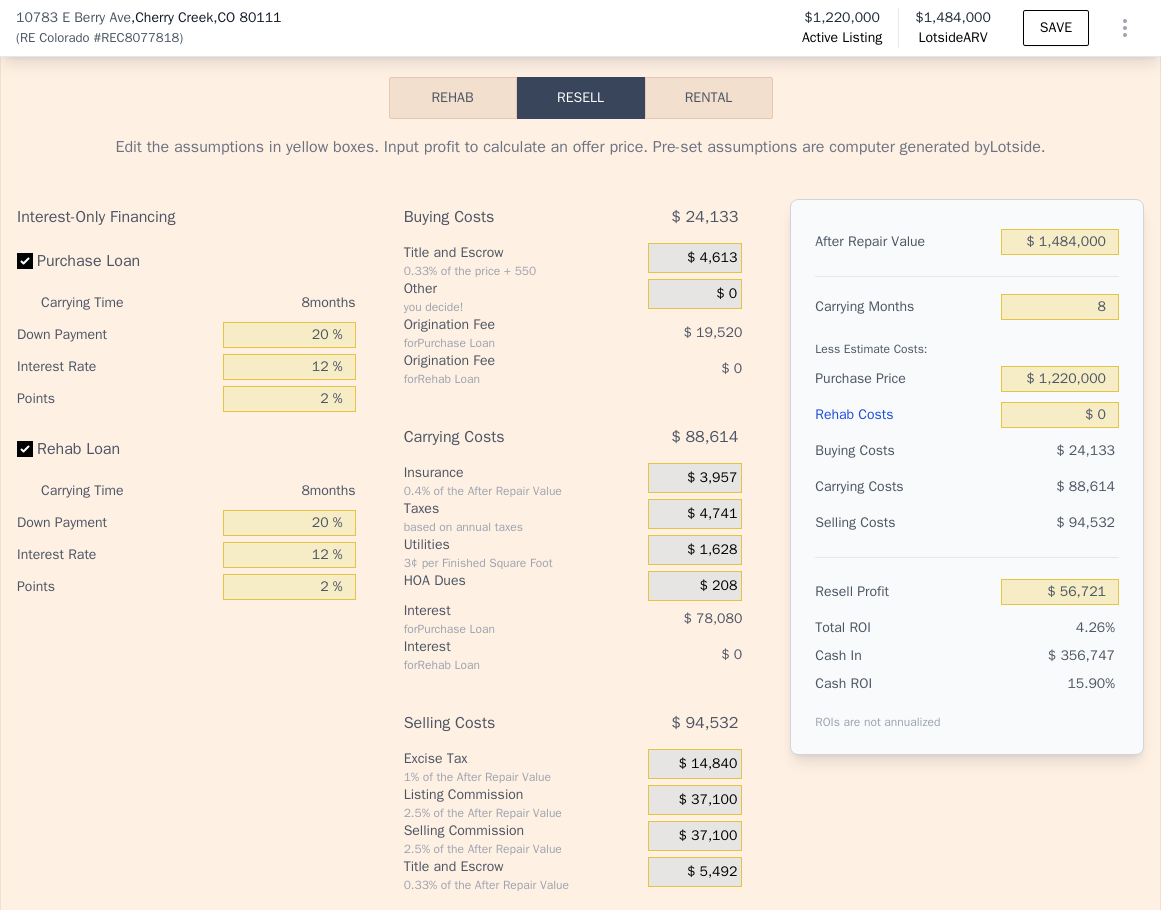 scroll, scrollTop: 3192, scrollLeft: 0, axis: vertical 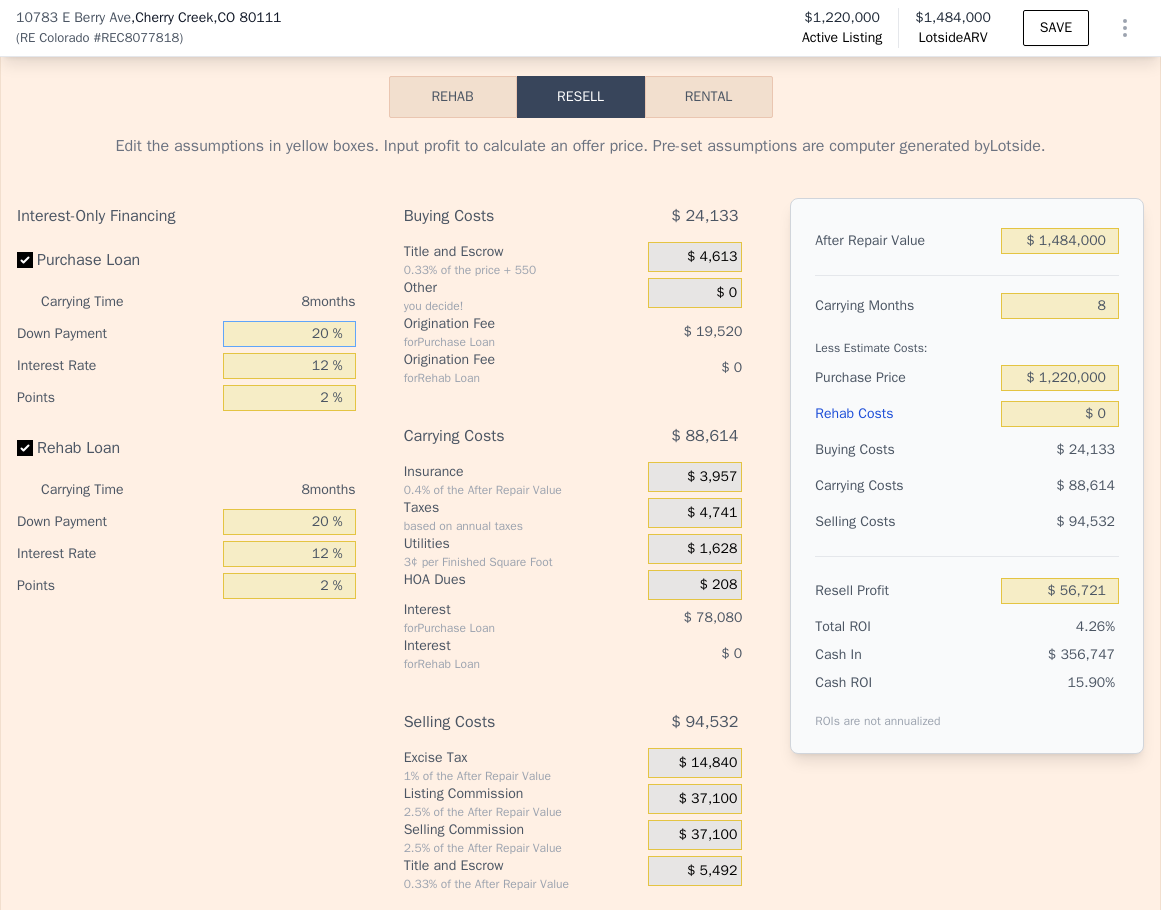 drag, startPoint x: 319, startPoint y: 363, endPoint x: 307, endPoint y: 363, distance: 12 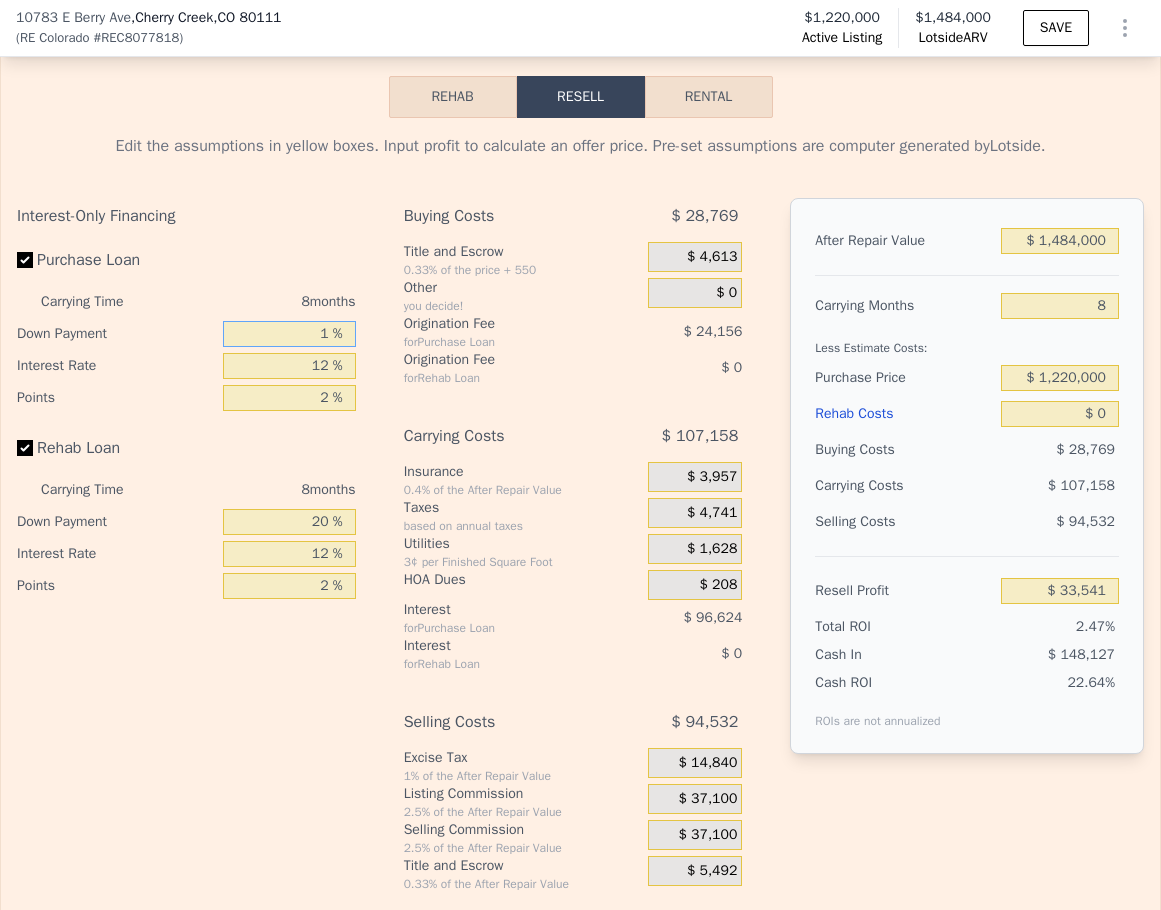 type on "$ 33,541" 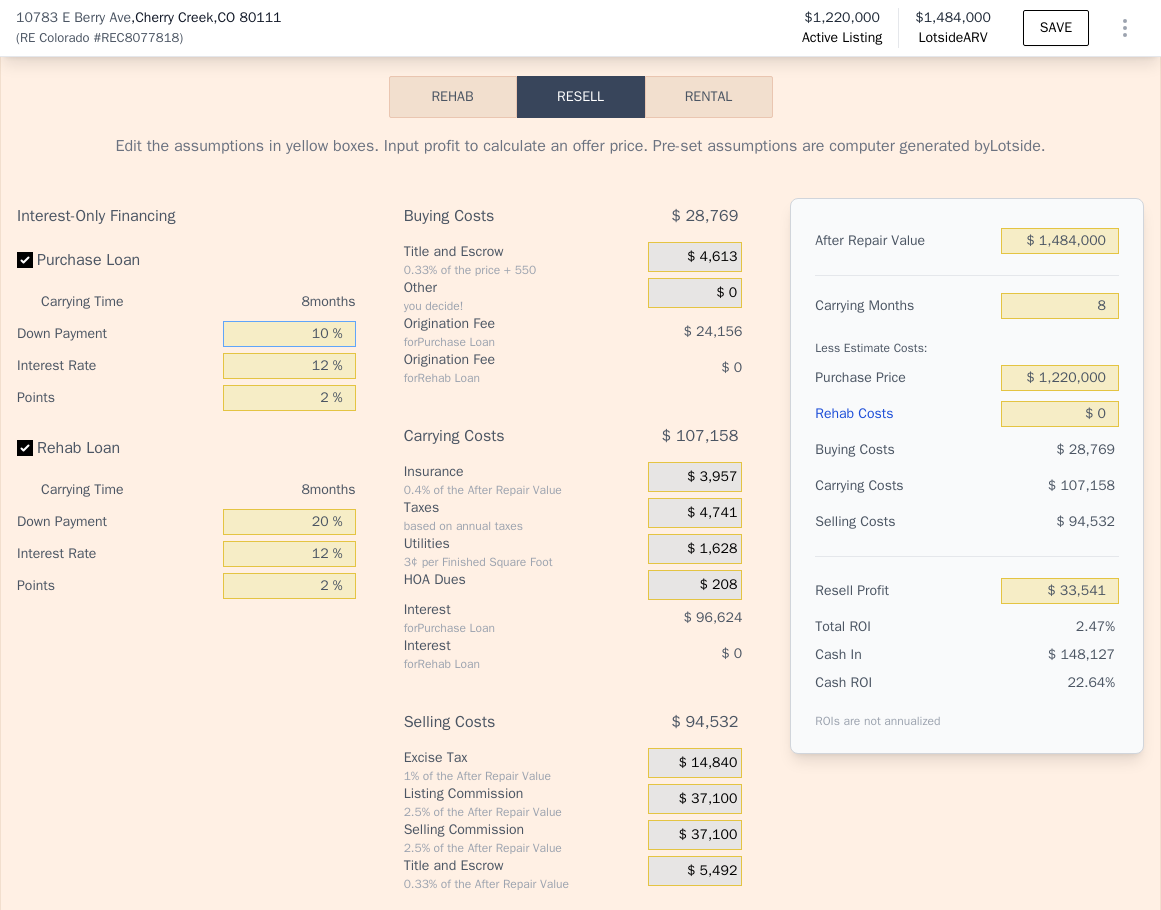 type on "$ 44,521" 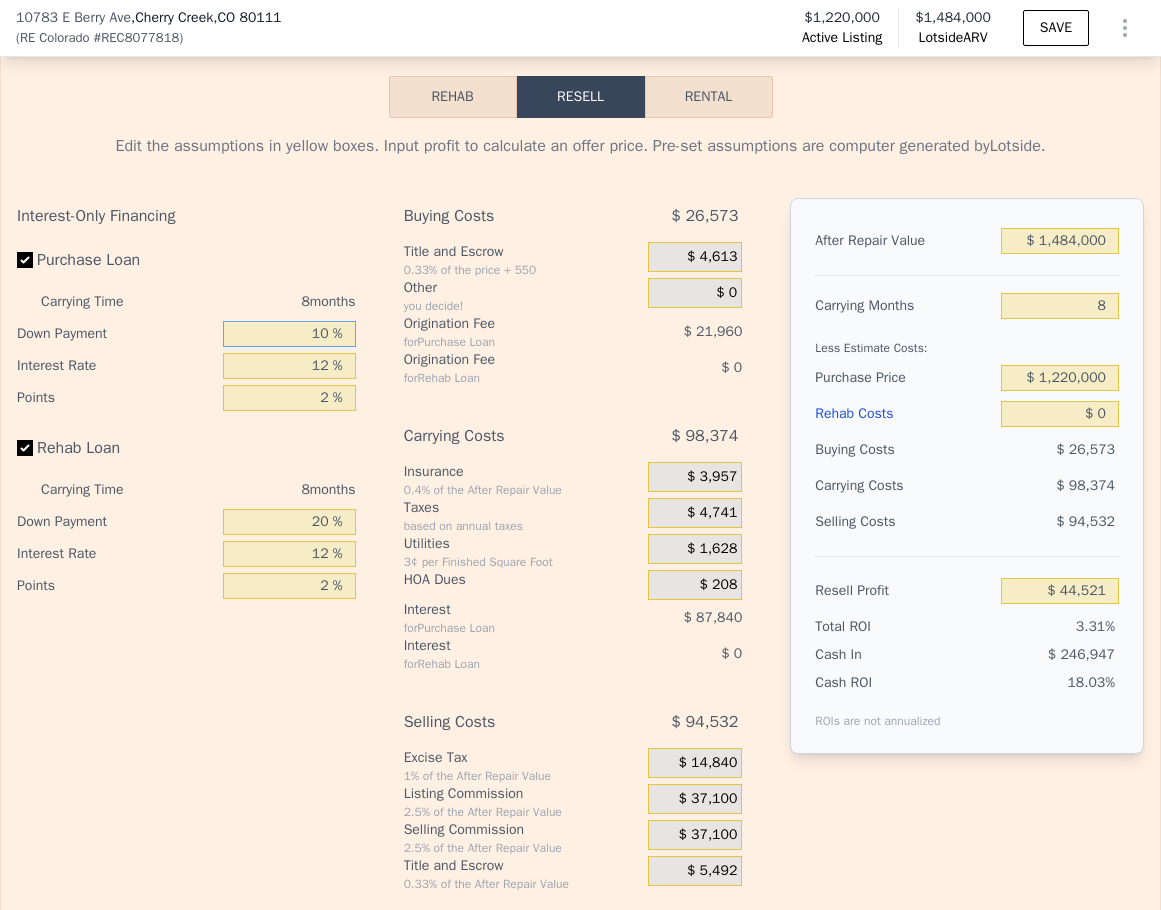 type on "10 %" 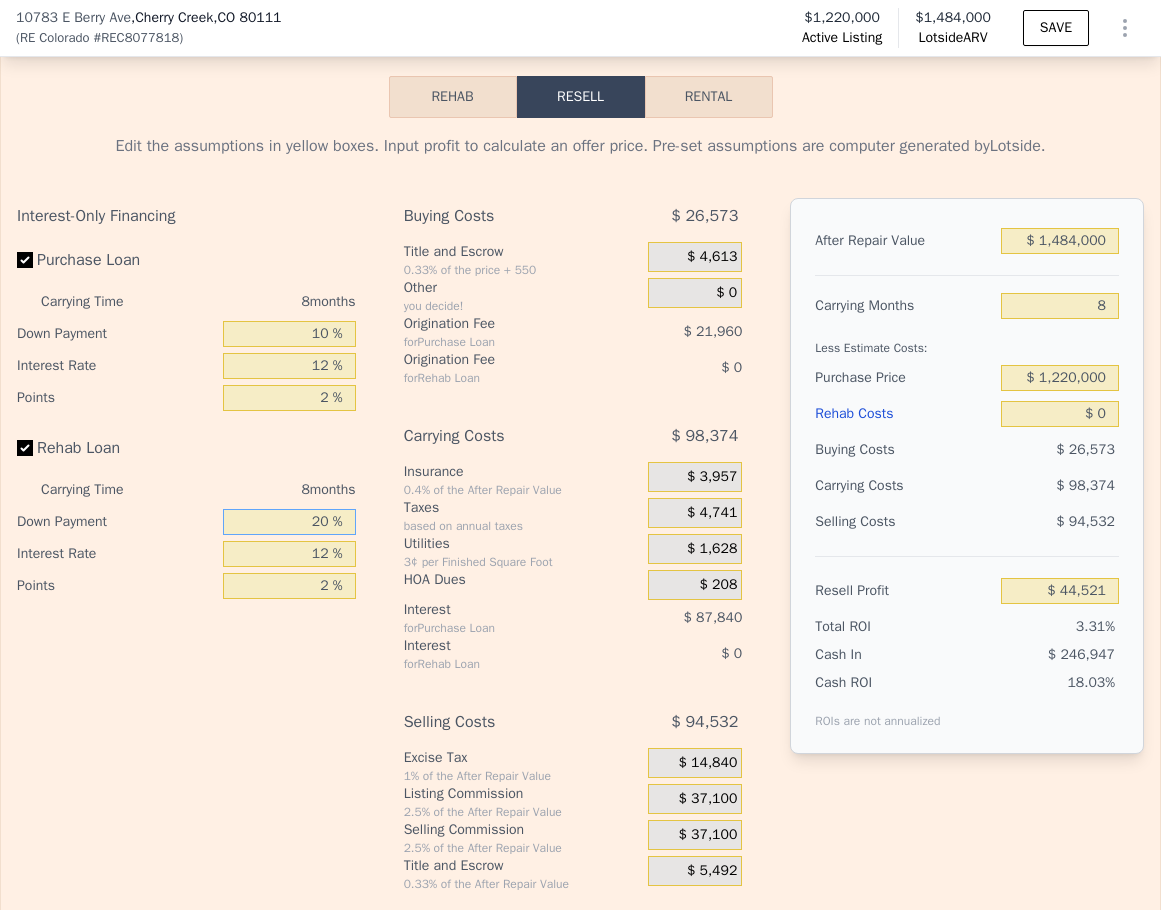 click on "20 %" at bounding box center [289, 522] 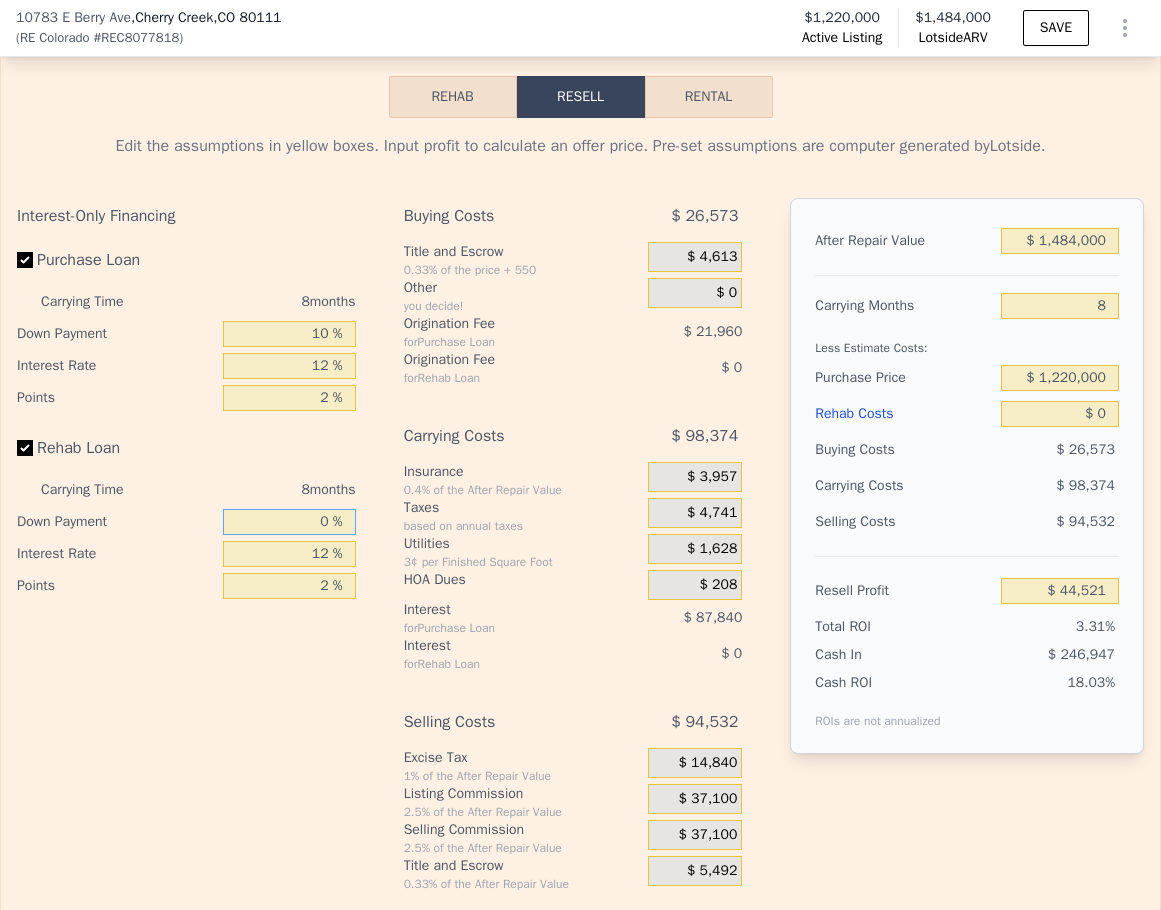 type on "0 %" 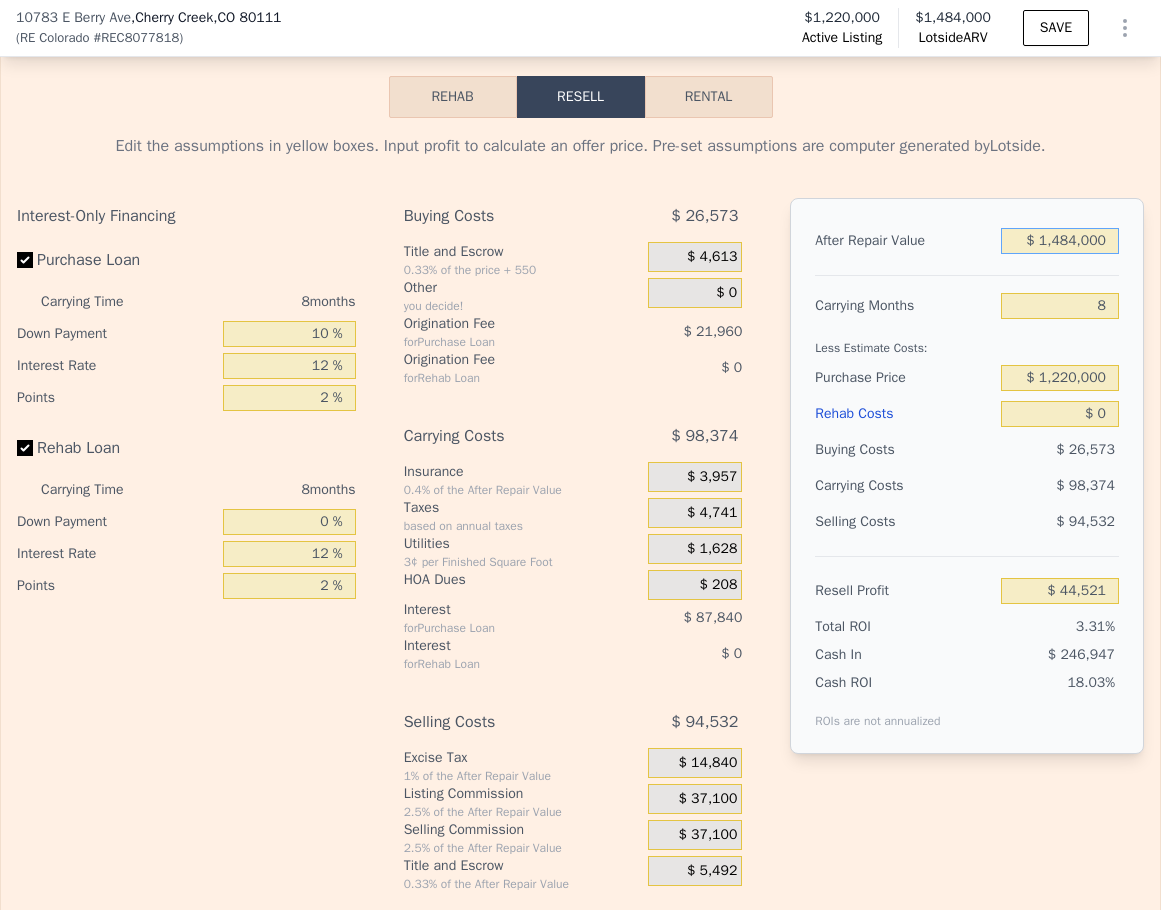 click on "$ 1,484,000" at bounding box center [1060, 241] 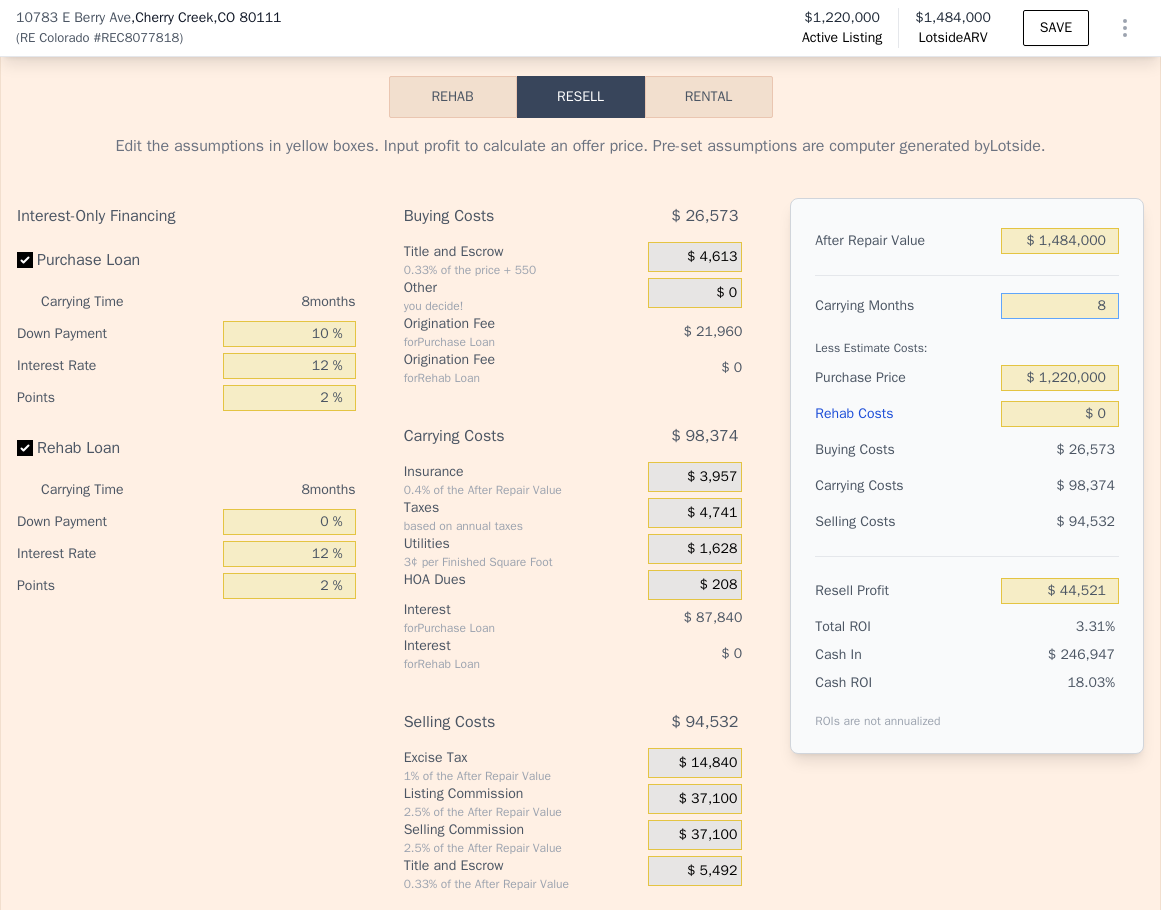 click on "8" at bounding box center [1060, 306] 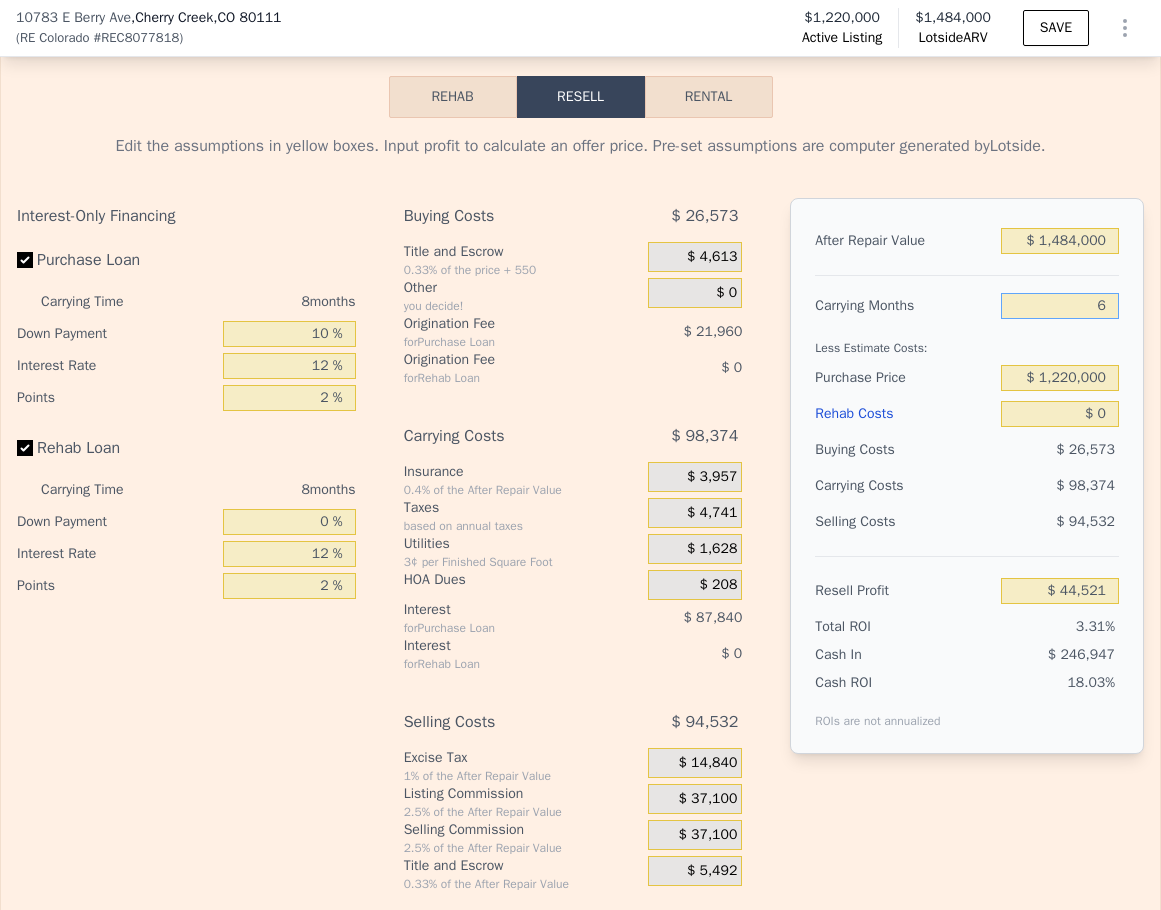 type on "$ 69,114" 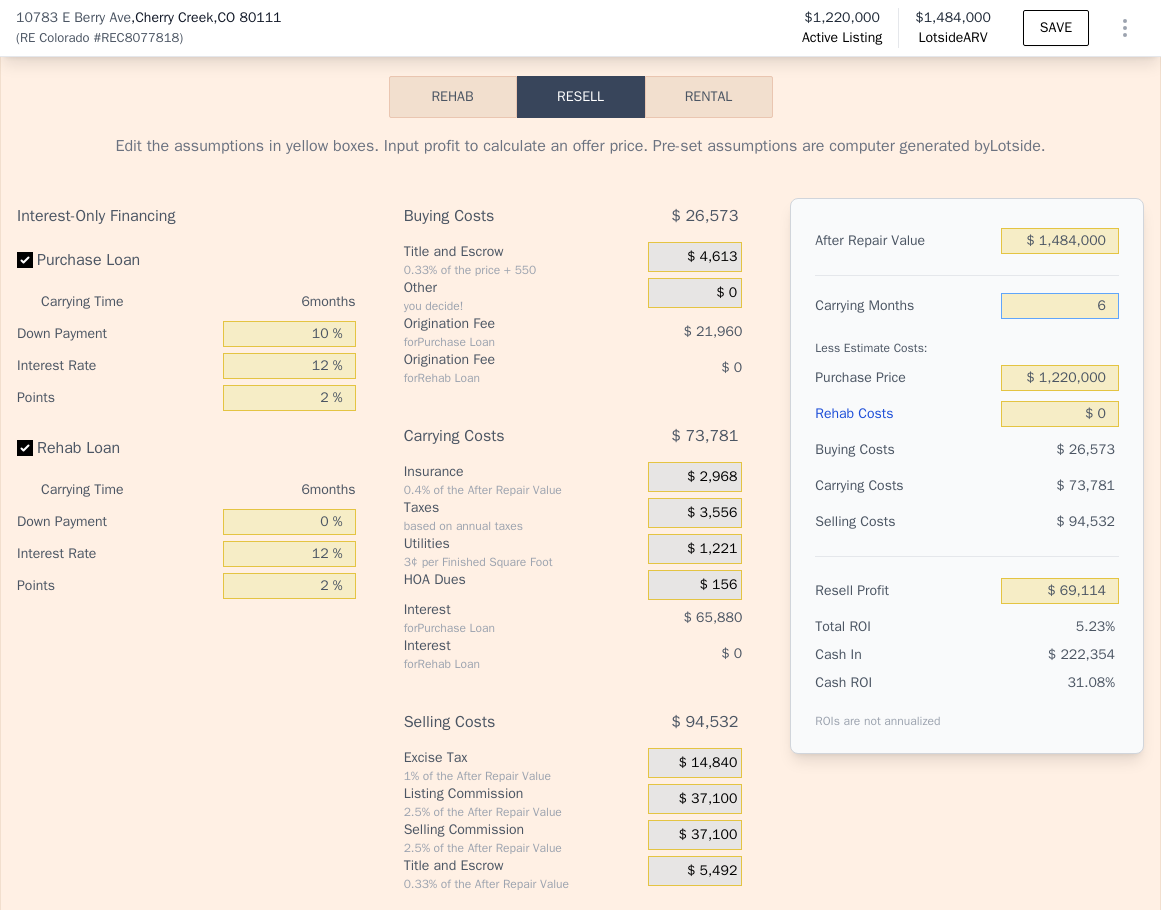 type on "6" 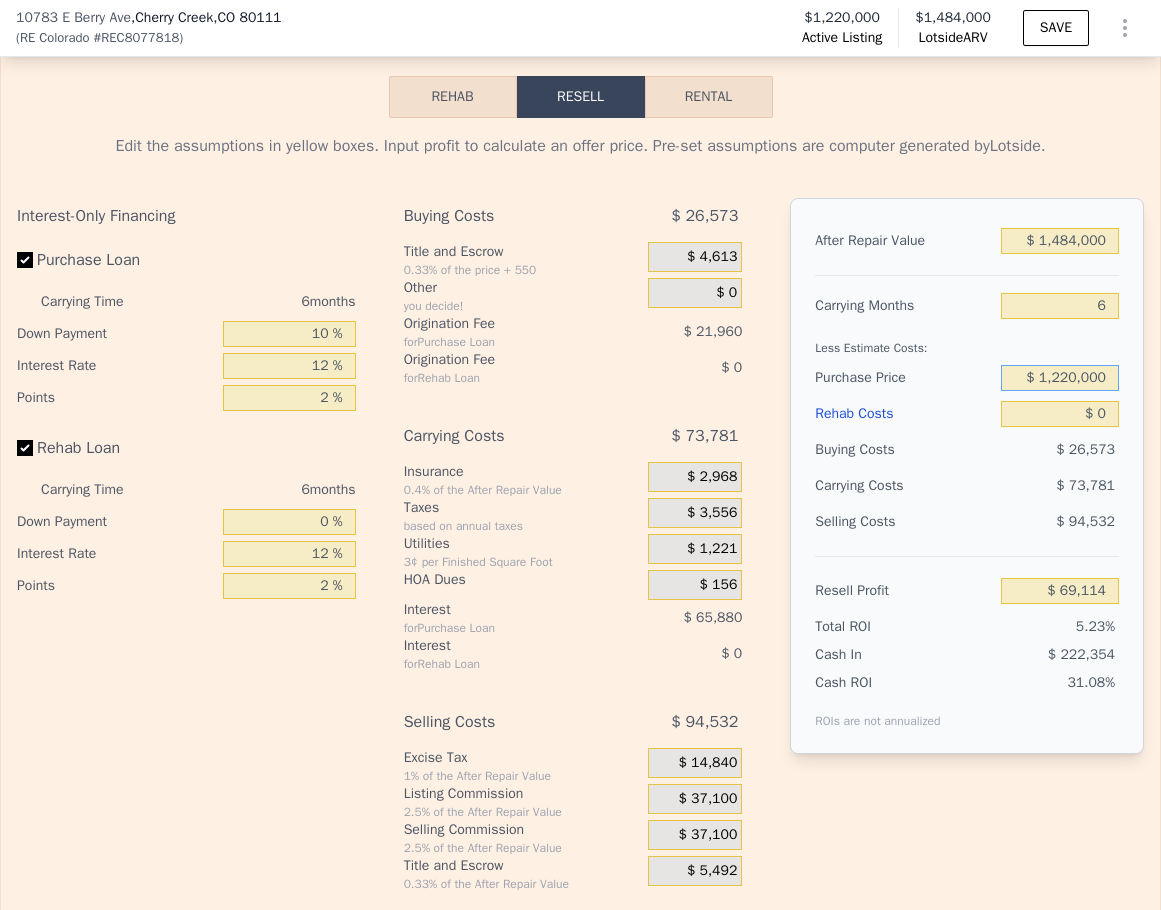 drag, startPoint x: 1043, startPoint y: 406, endPoint x: 1062, endPoint y: 406, distance: 19 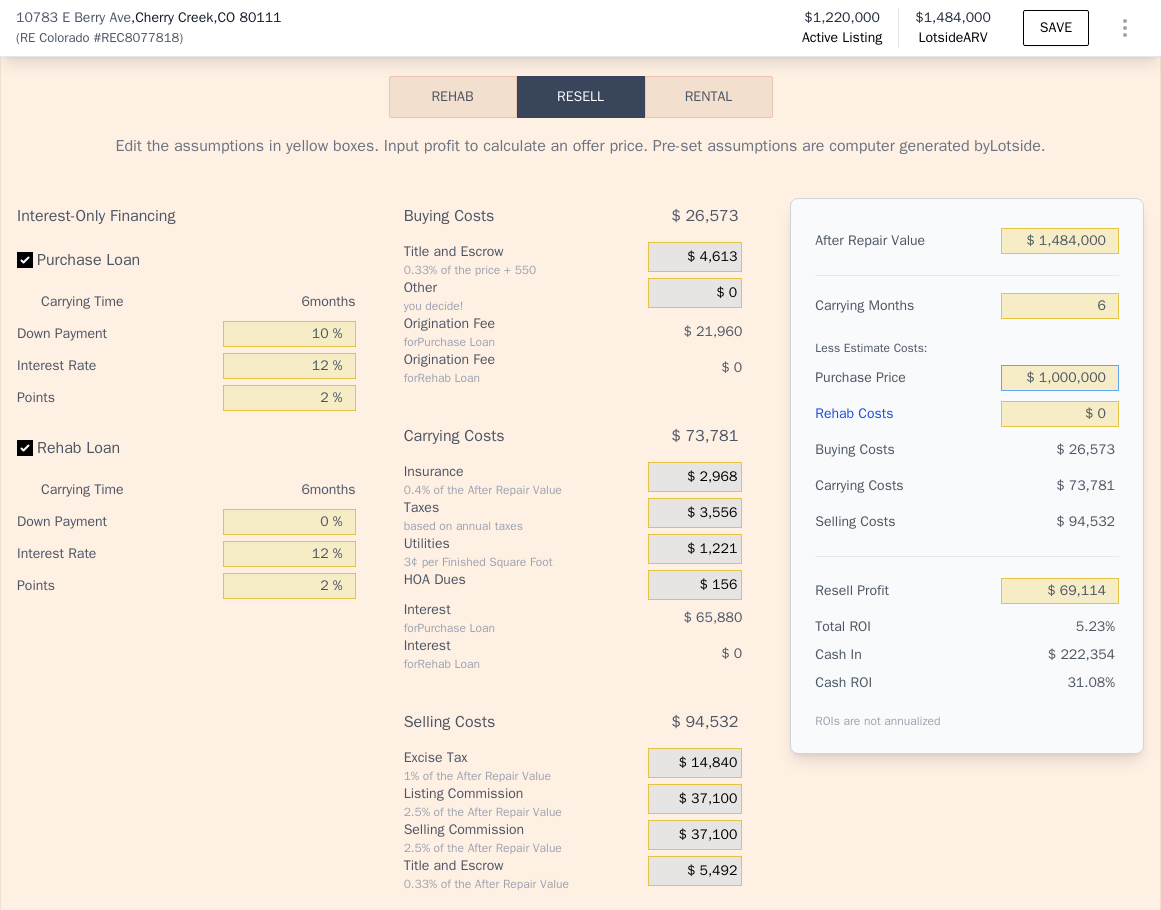 type on "$ 1,000,000" 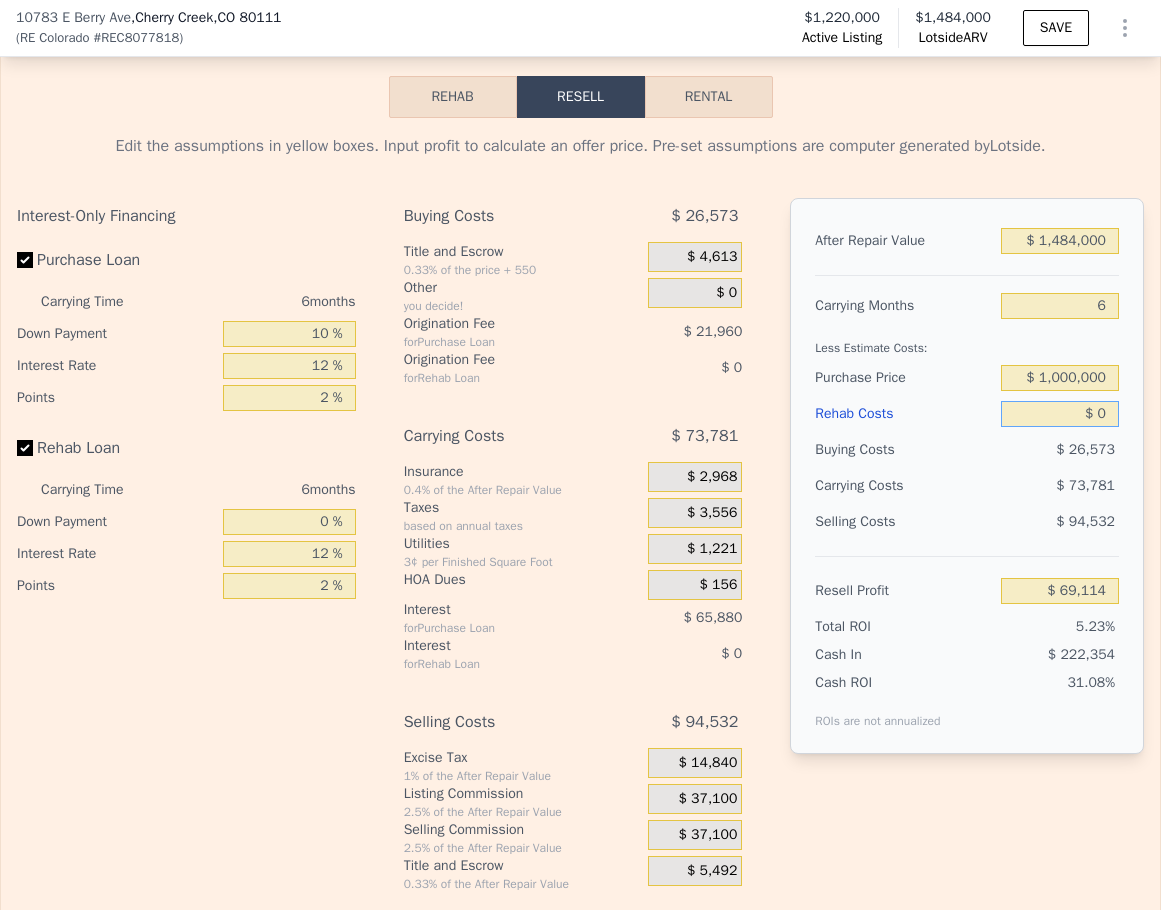 type on "$ 305,687" 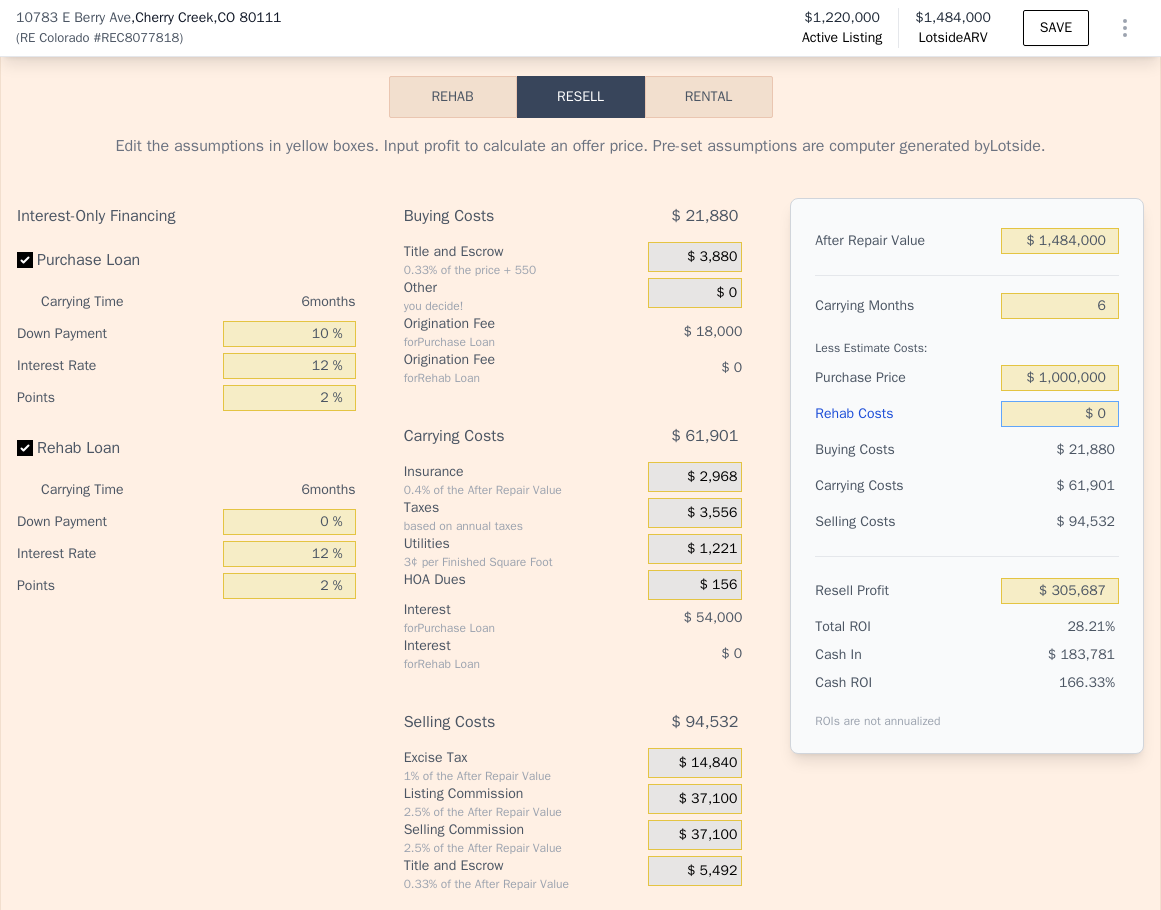 drag, startPoint x: 1083, startPoint y: 441, endPoint x: 1101, endPoint y: 439, distance: 18.110771 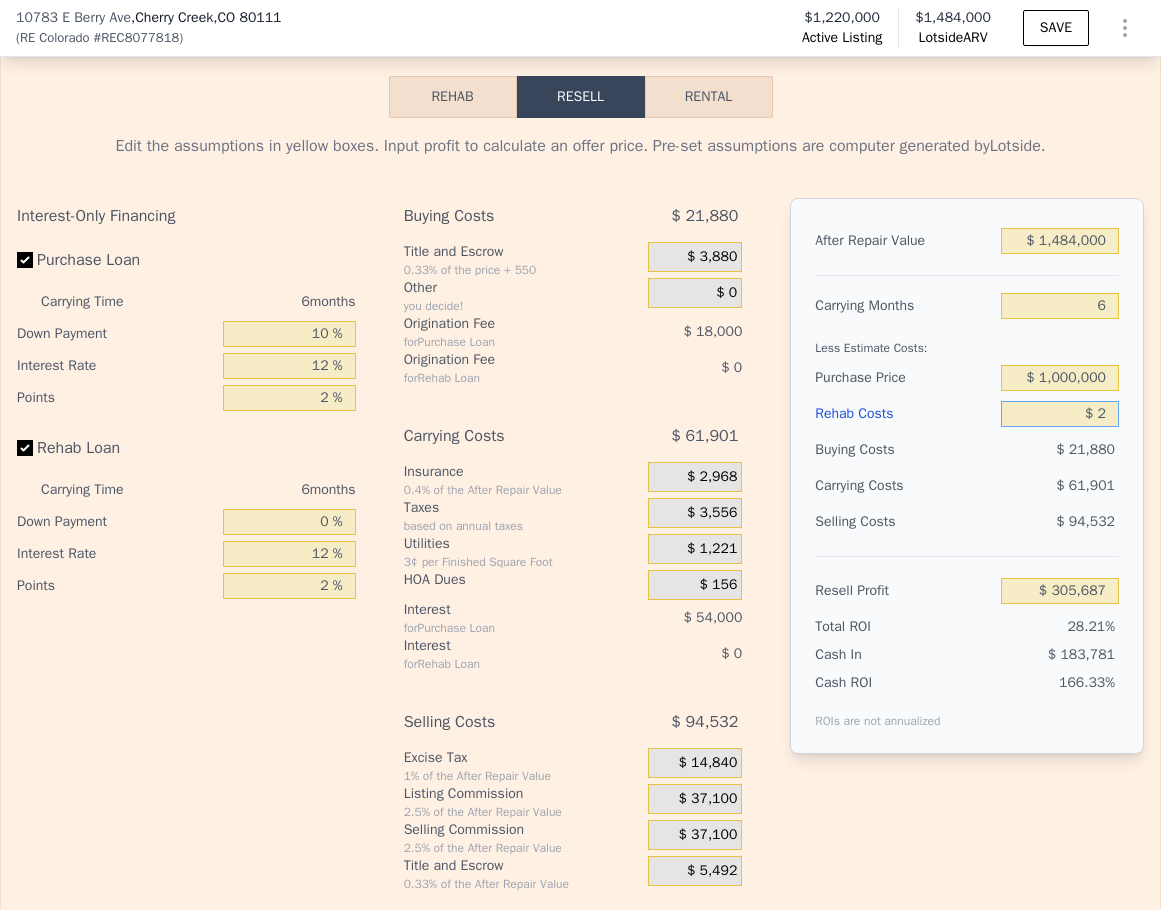 type on "$ 305,685" 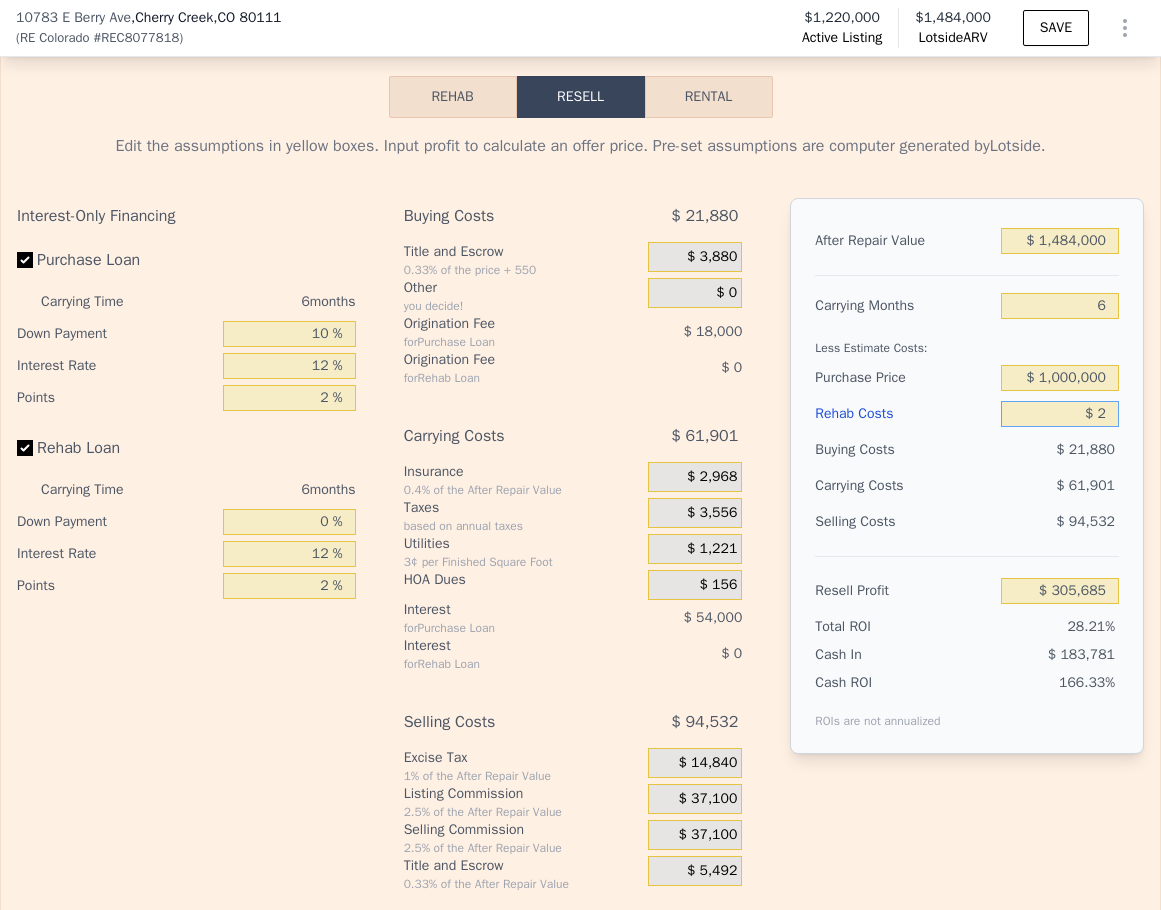 type on "$ 25" 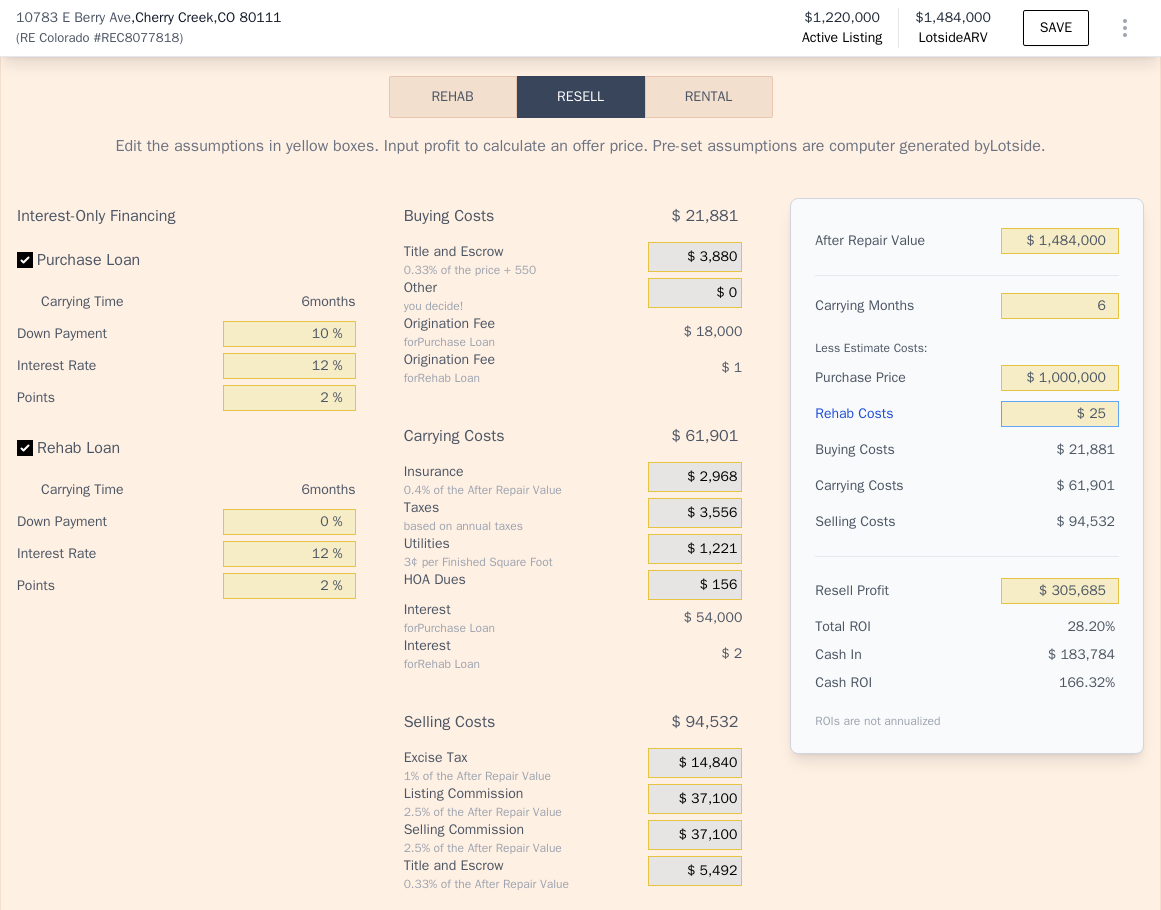 type on "$ 305,661" 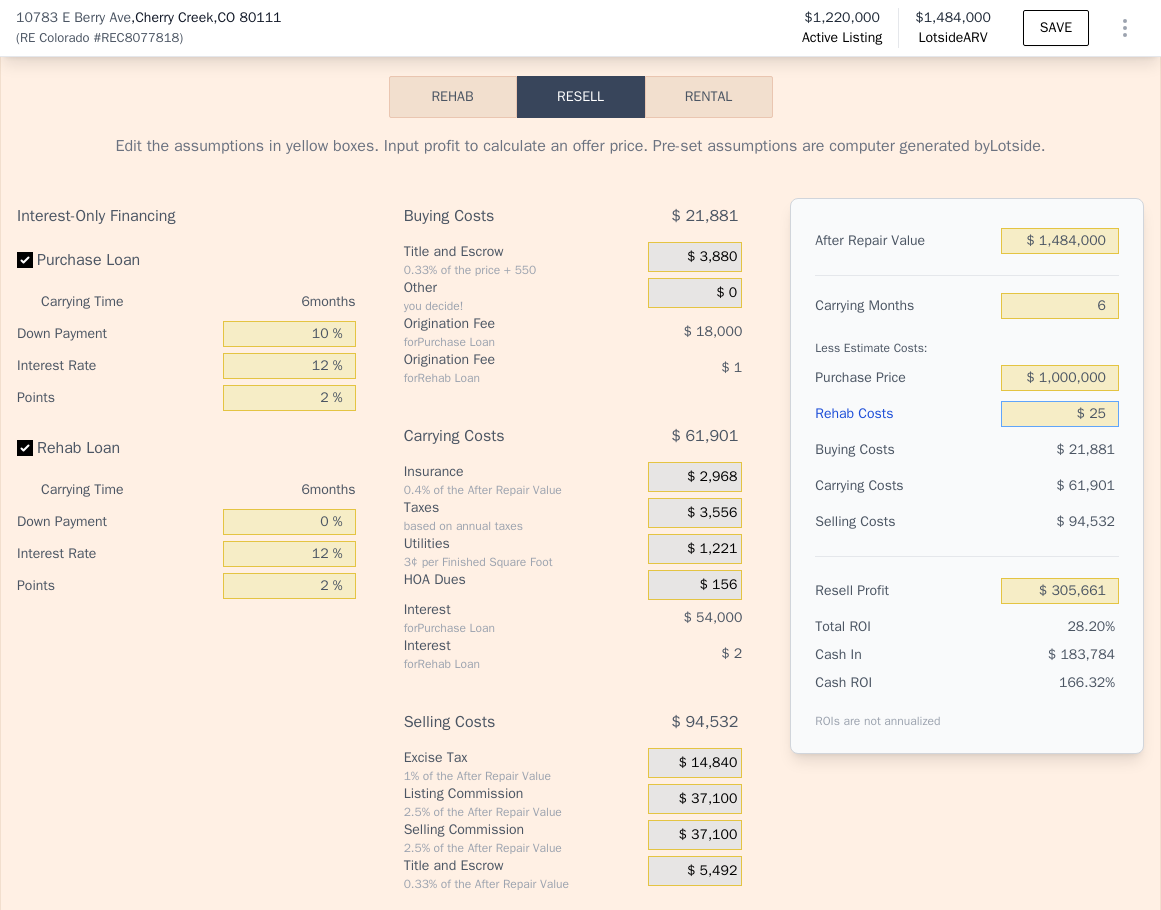 type on "$ 250" 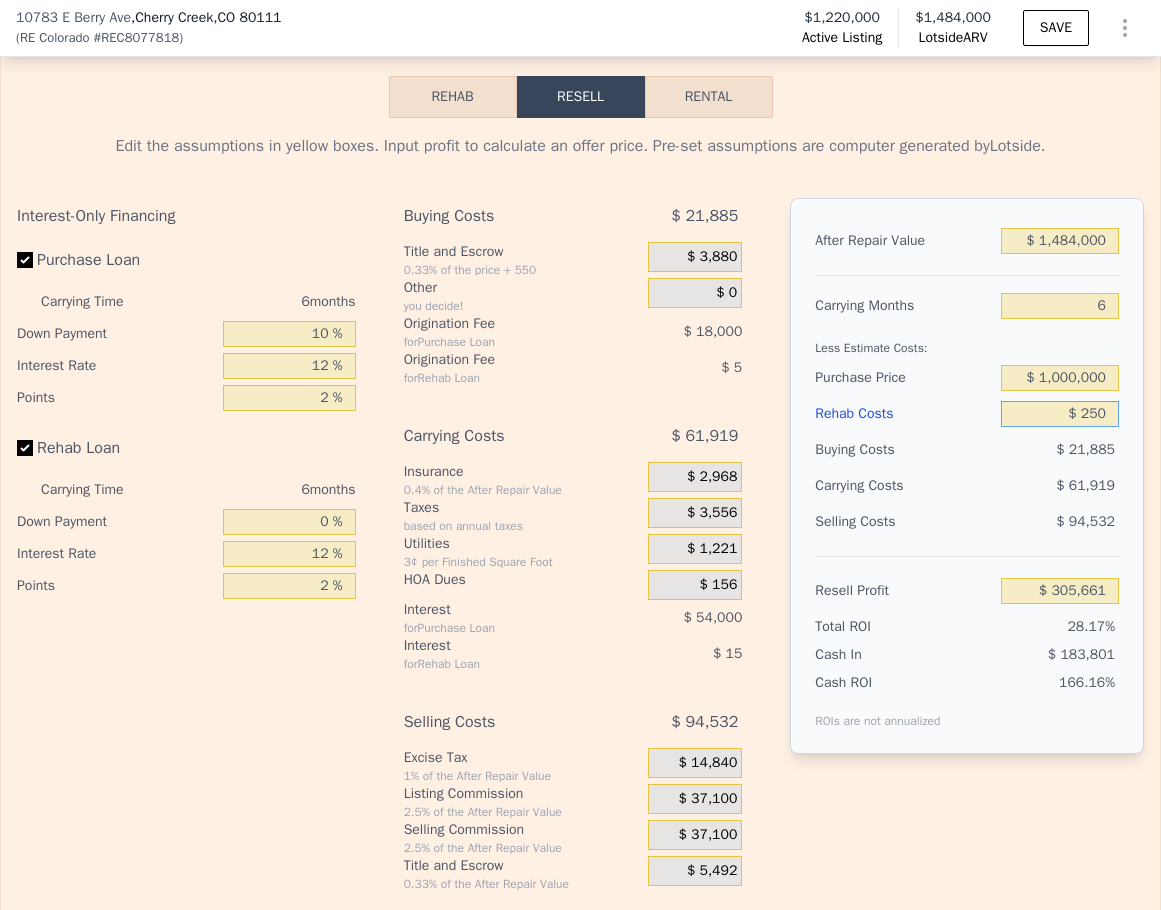 type on "$ 305,414" 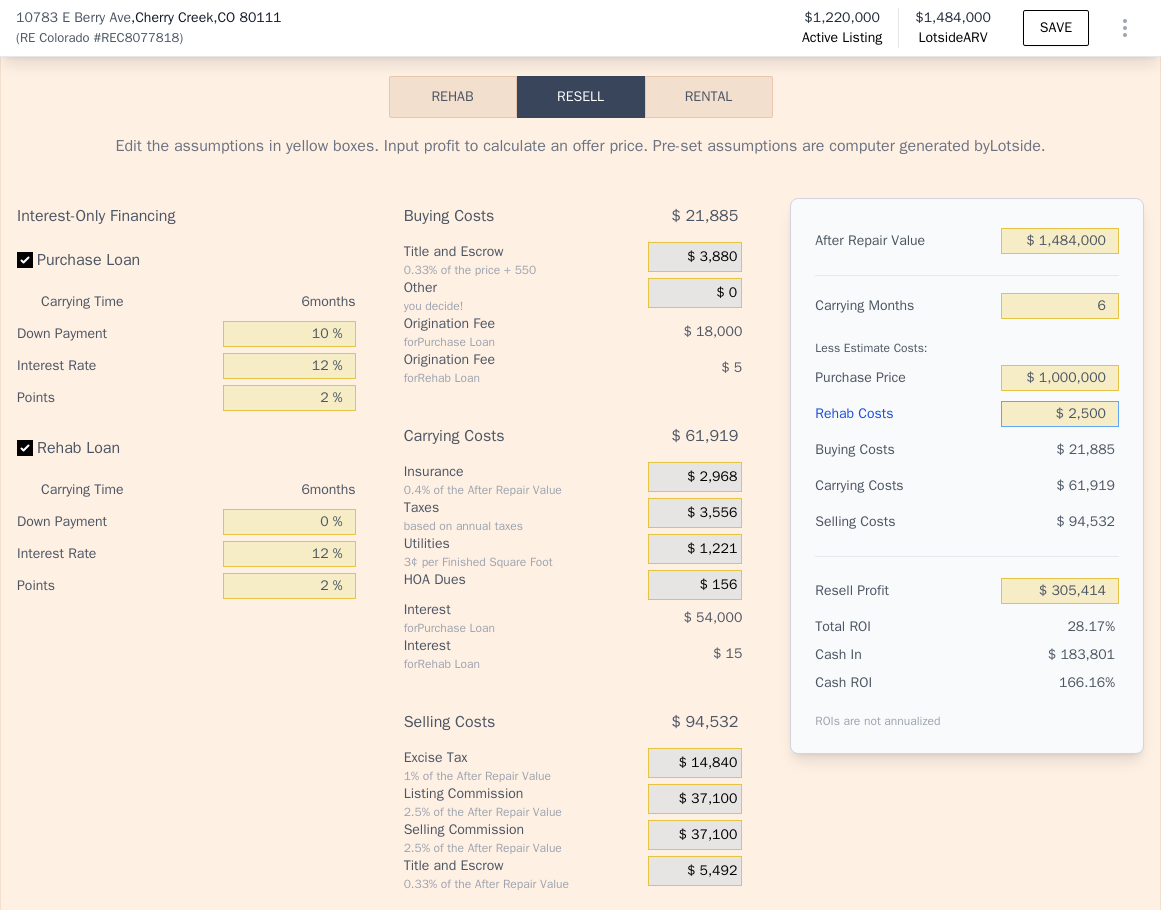 type on "$ 25,000" 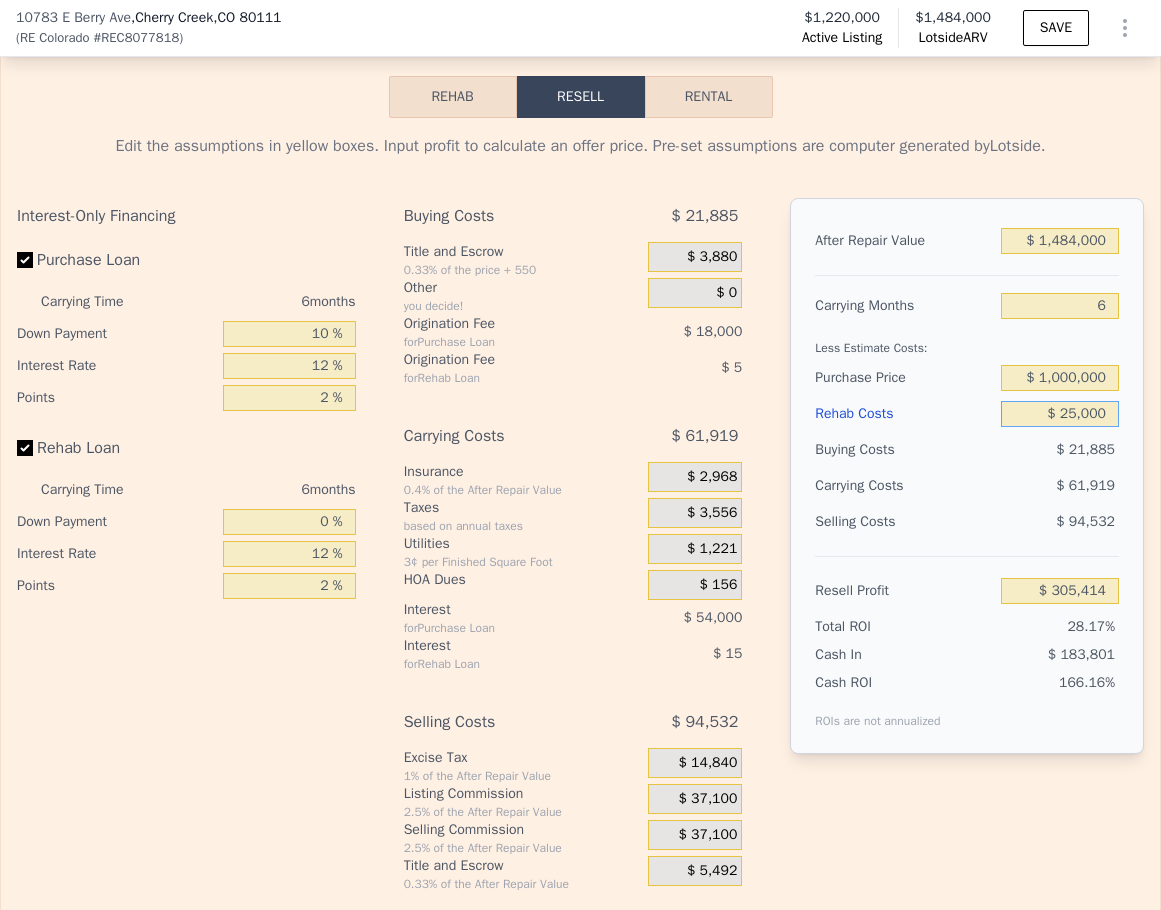 type on "$ 302,987" 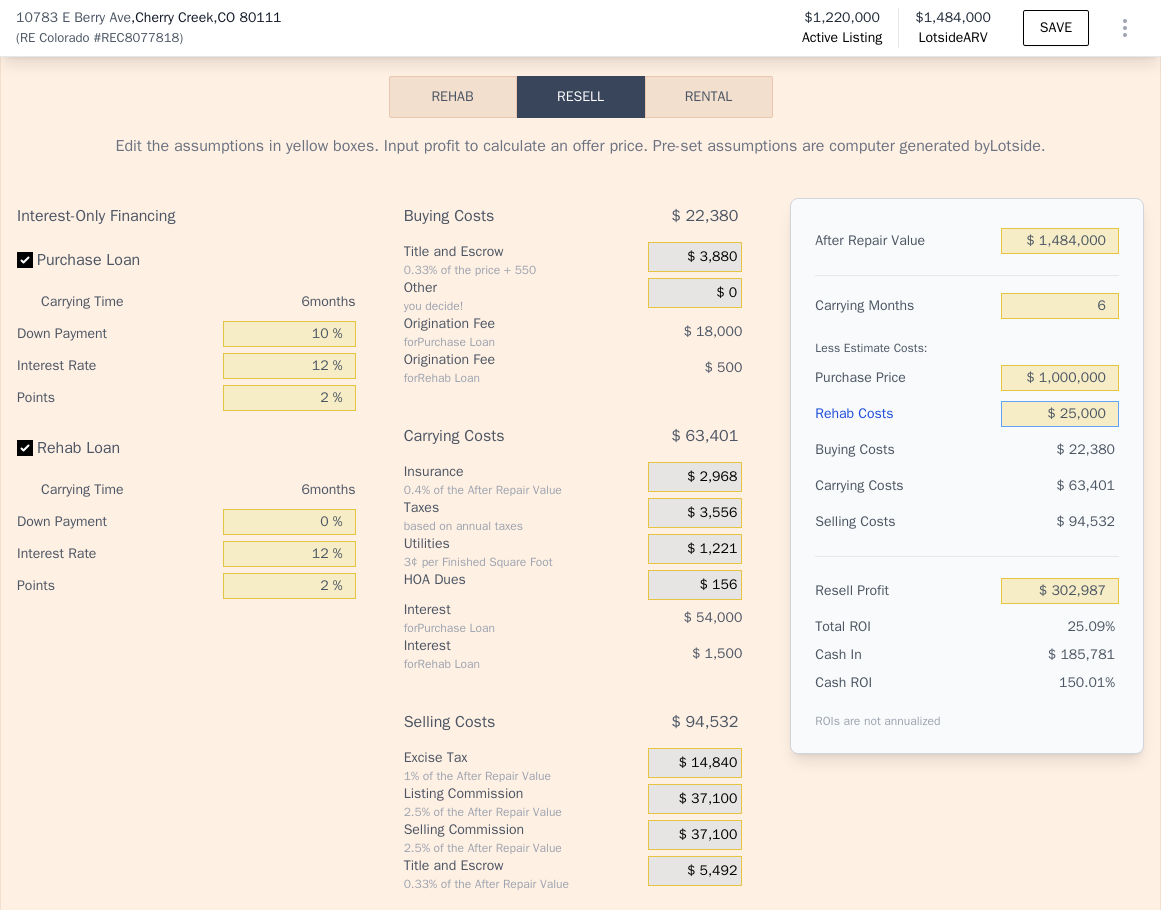 type on "$ 250,000" 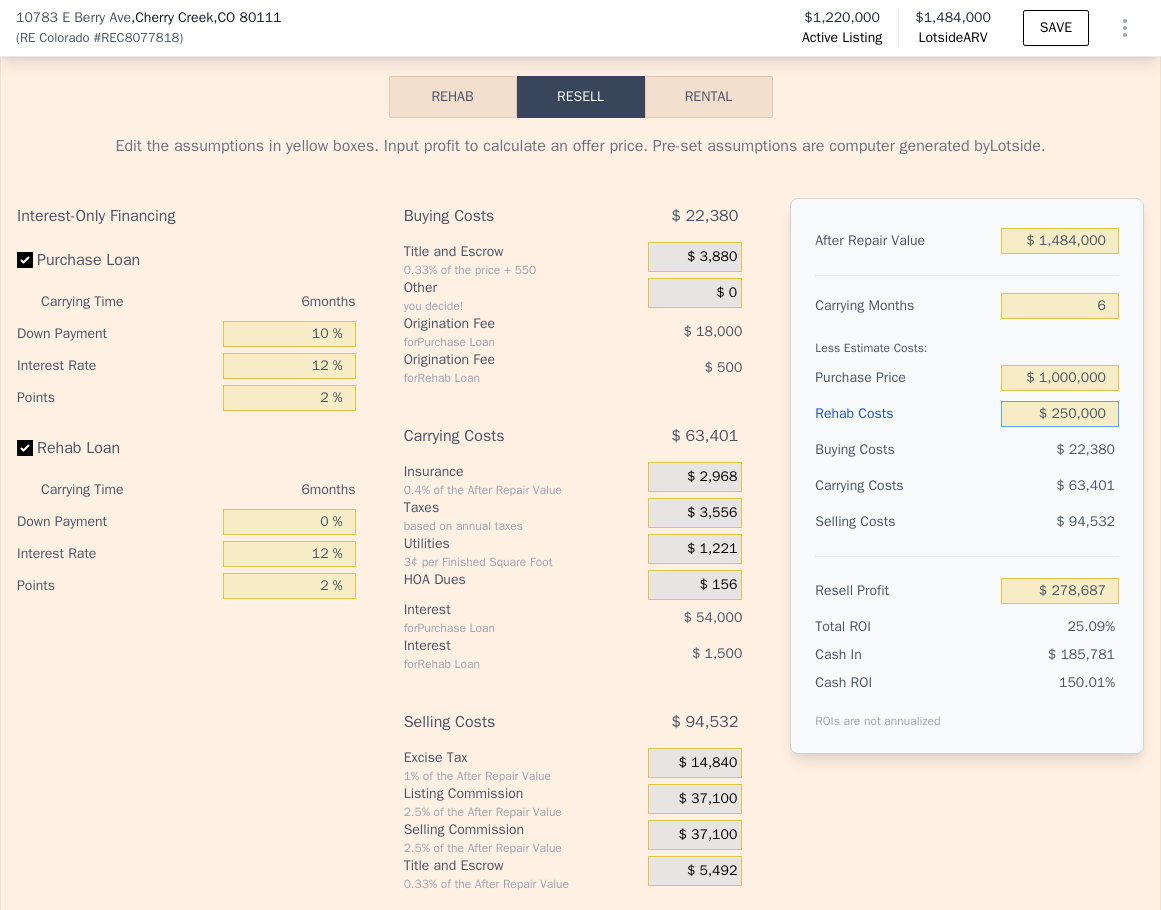 type on "$ 35,687" 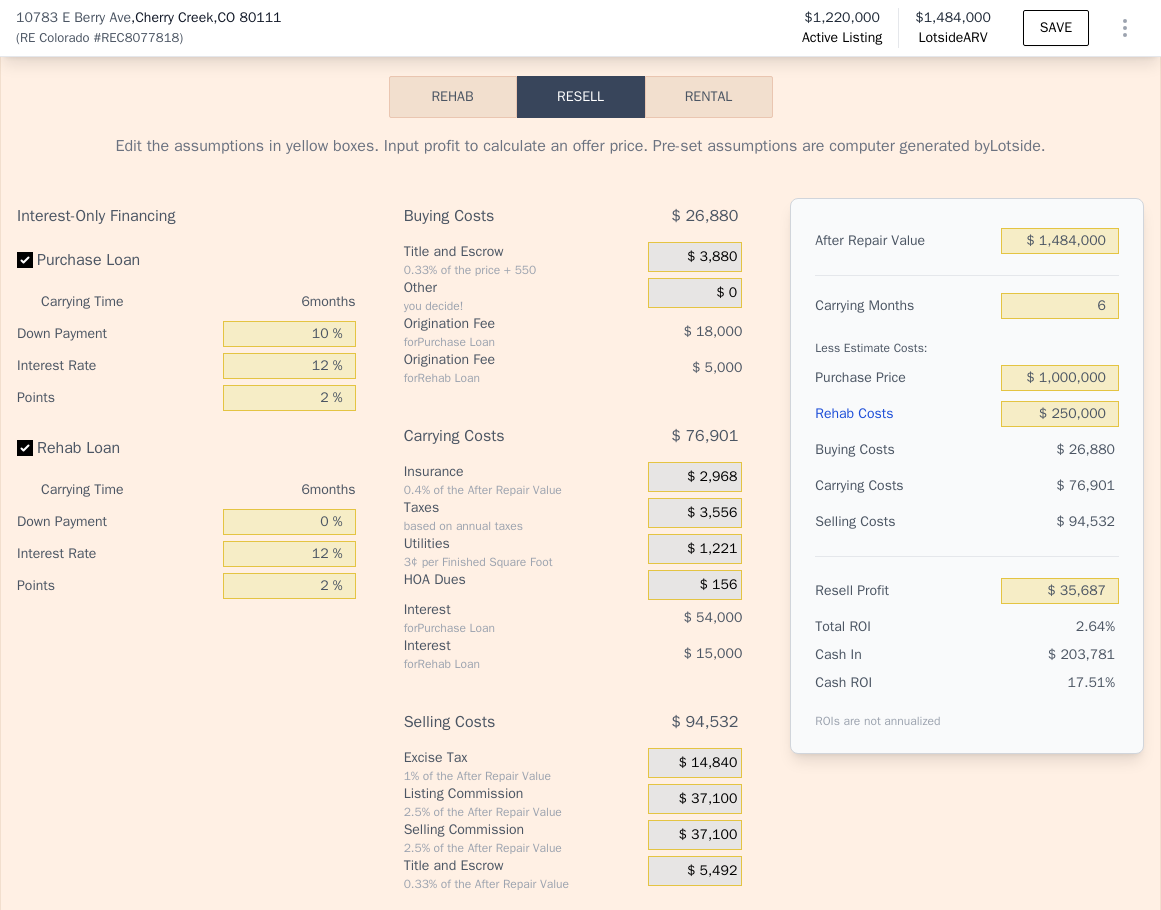 click on "$ 26,880" at bounding box center (1085, 449) 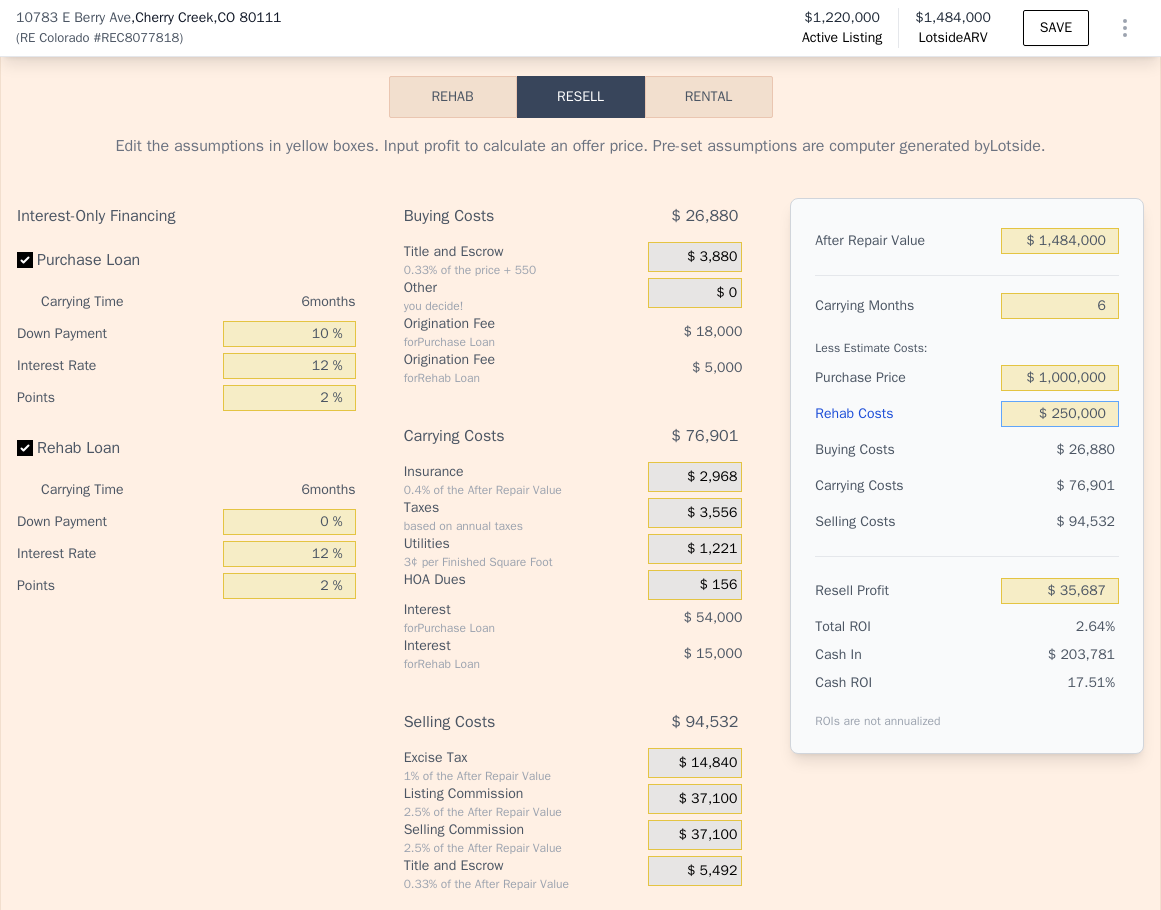 click on "$ 250,000" at bounding box center (1060, 414) 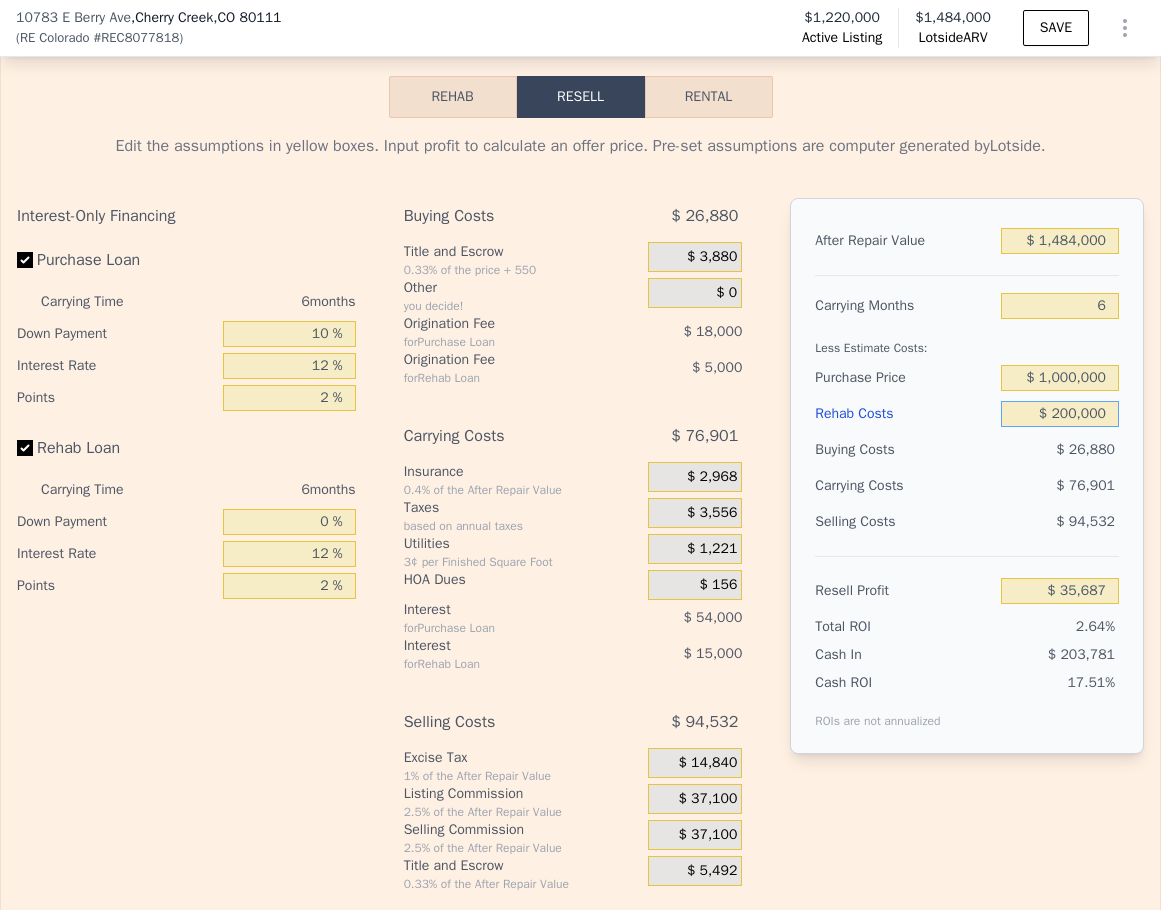 type on "$ 89,687" 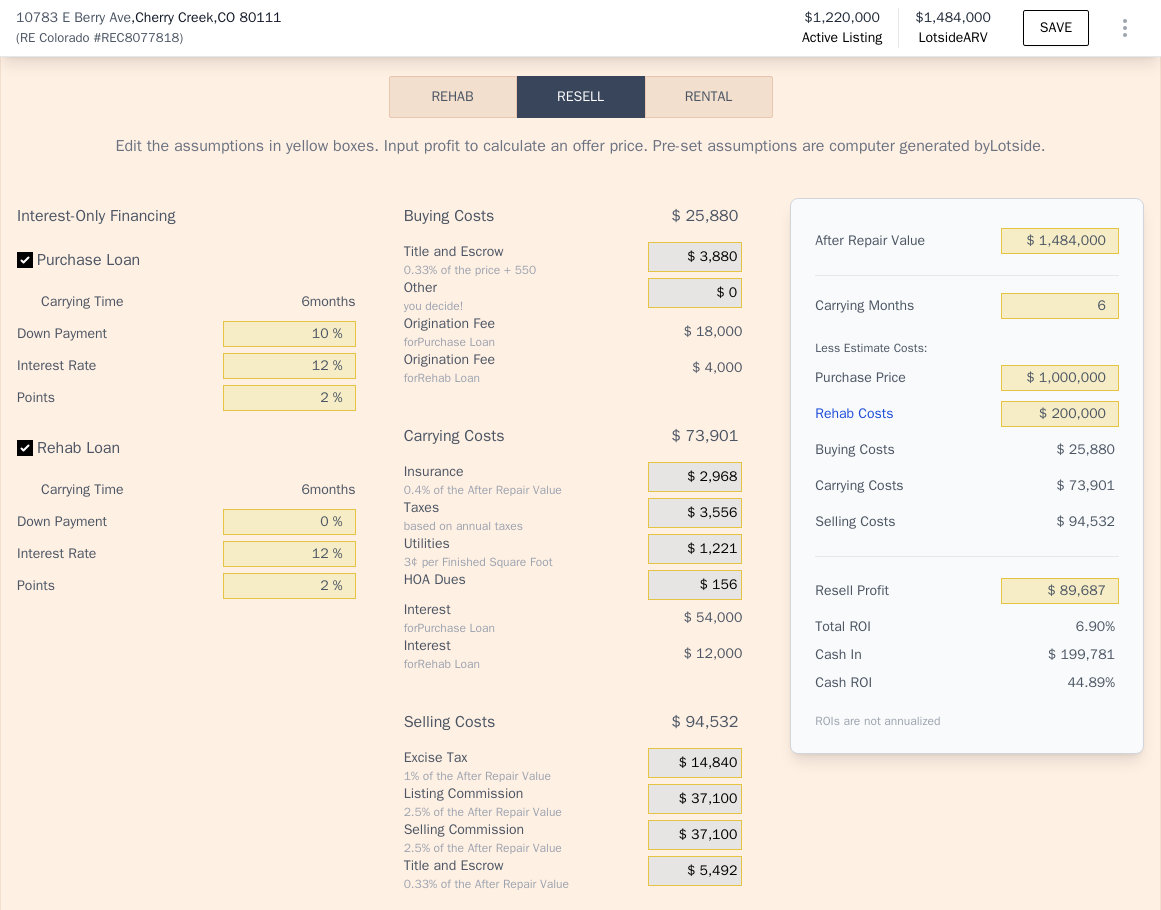 click on "$ 25,880" at bounding box center (1085, 449) 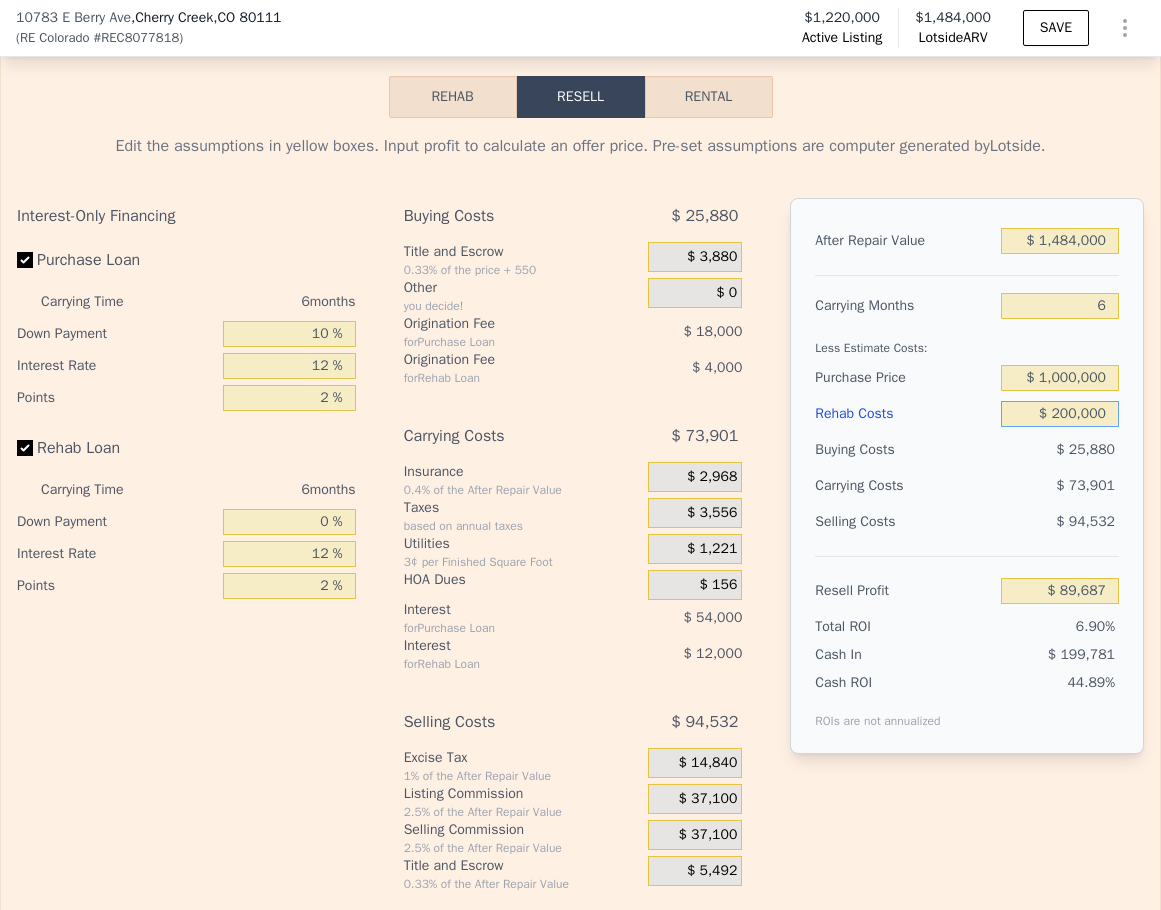 click on "$ 200,000" at bounding box center [1060, 414] 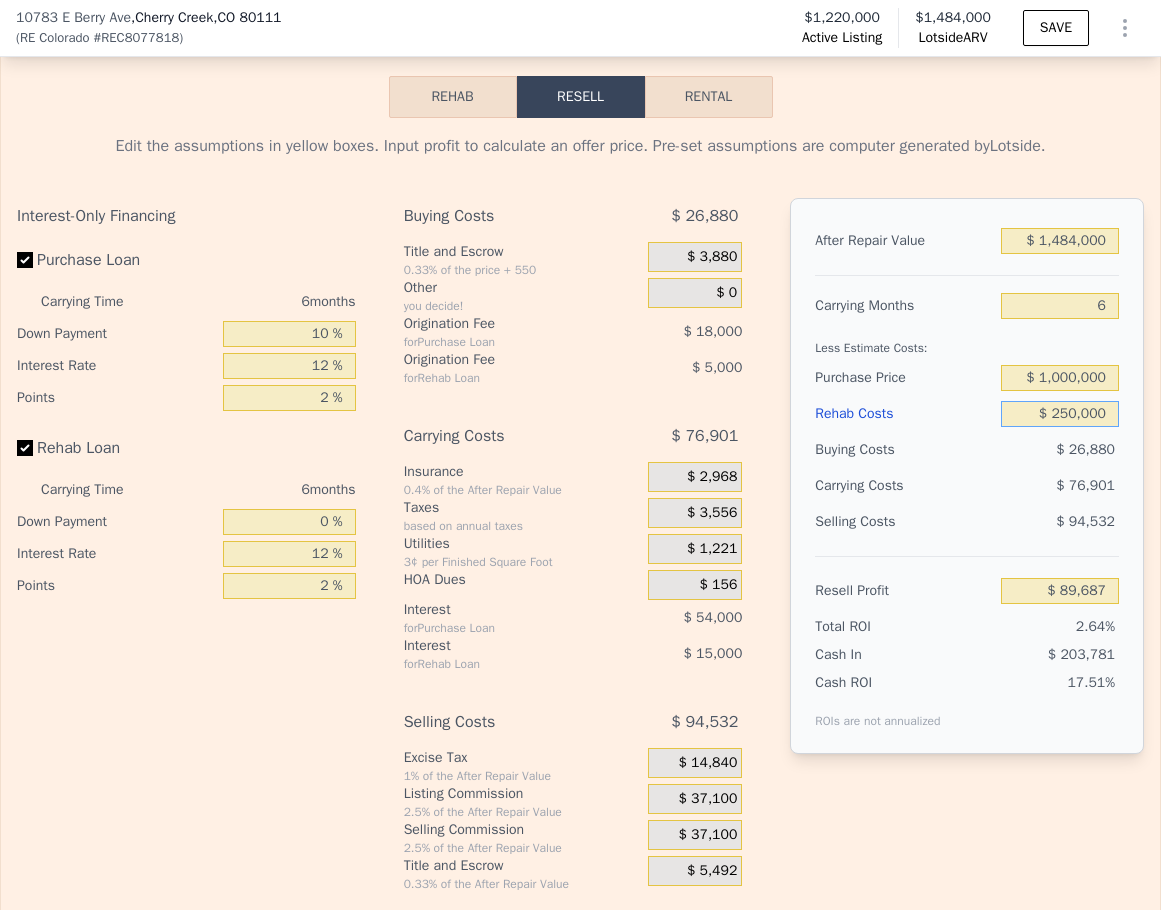type on "$ 35,687" 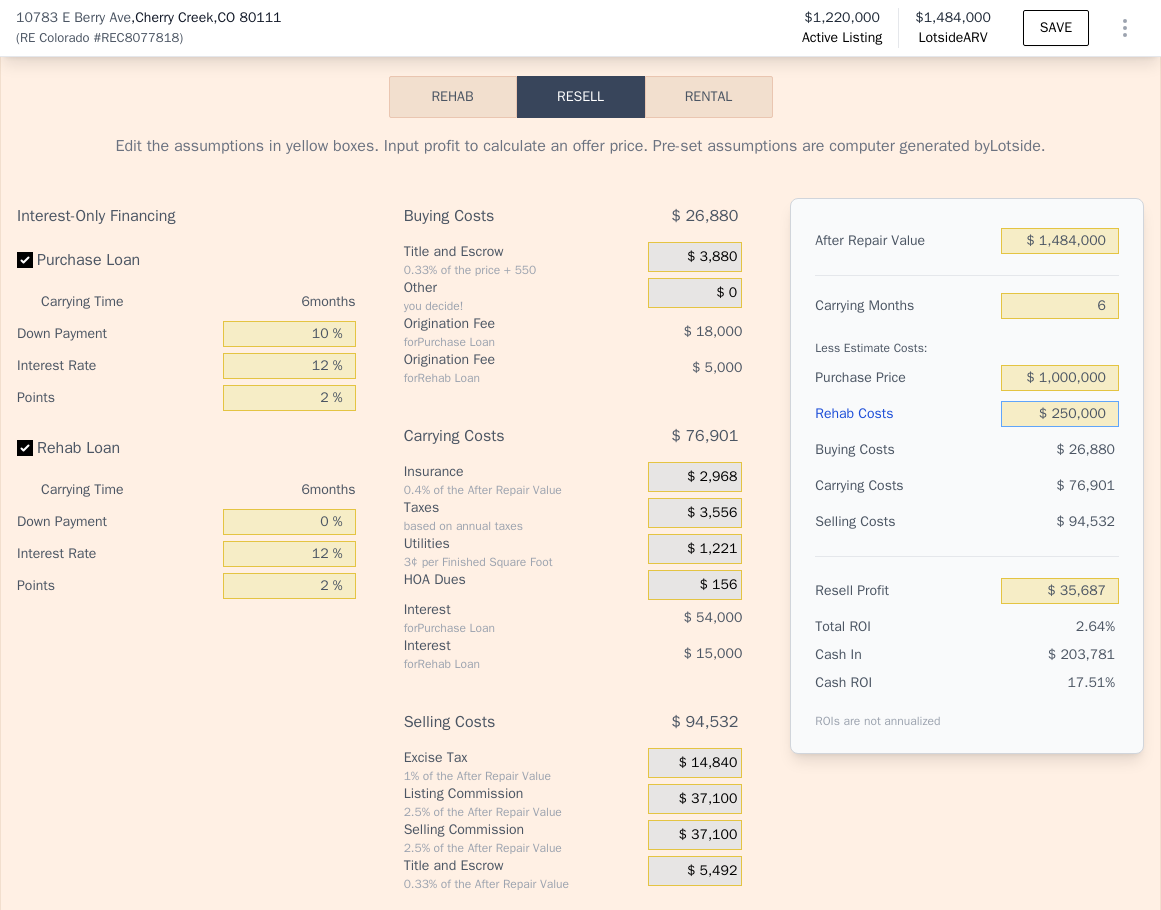 type on "$ 250,000" 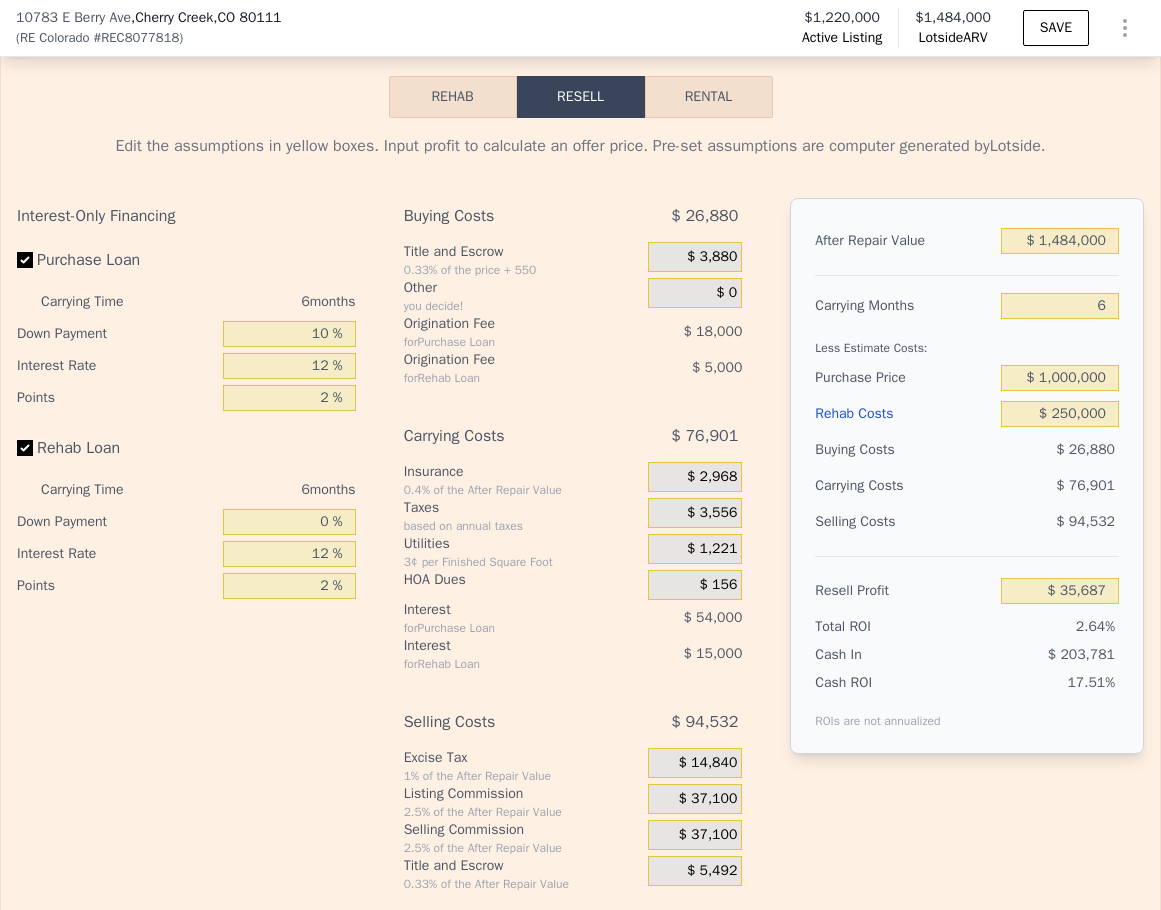 click on "$ 26,880" at bounding box center [1085, 449] 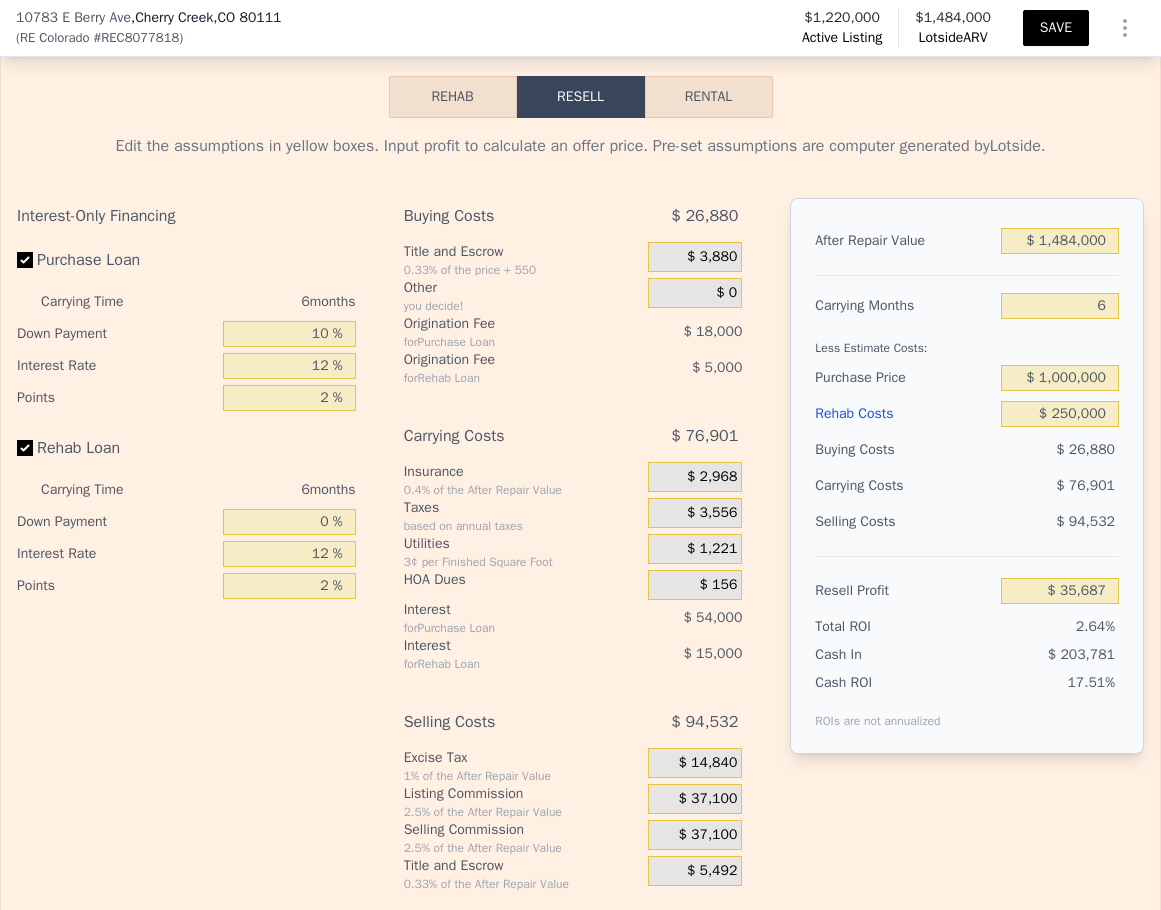 click on "SAVE" at bounding box center [1056, 28] 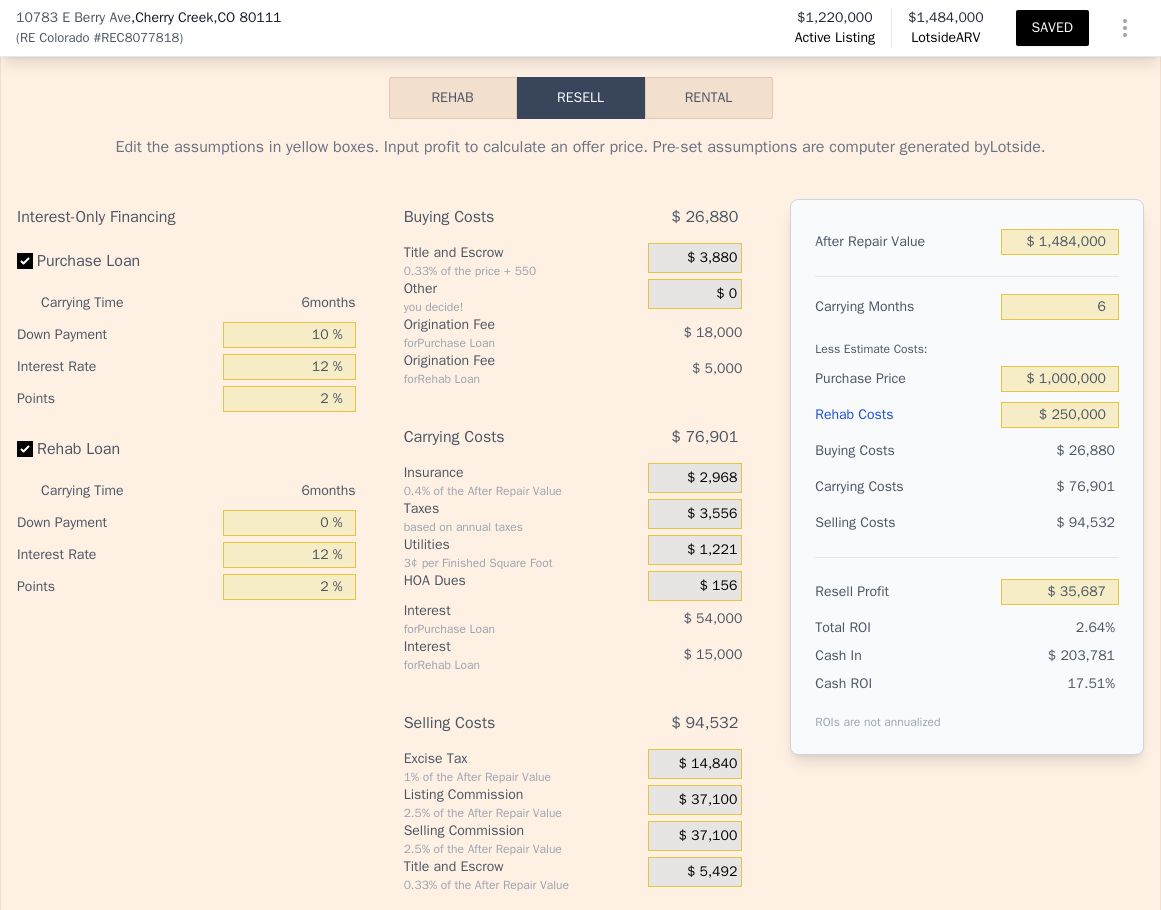 scroll, scrollTop: 3192, scrollLeft: 0, axis: vertical 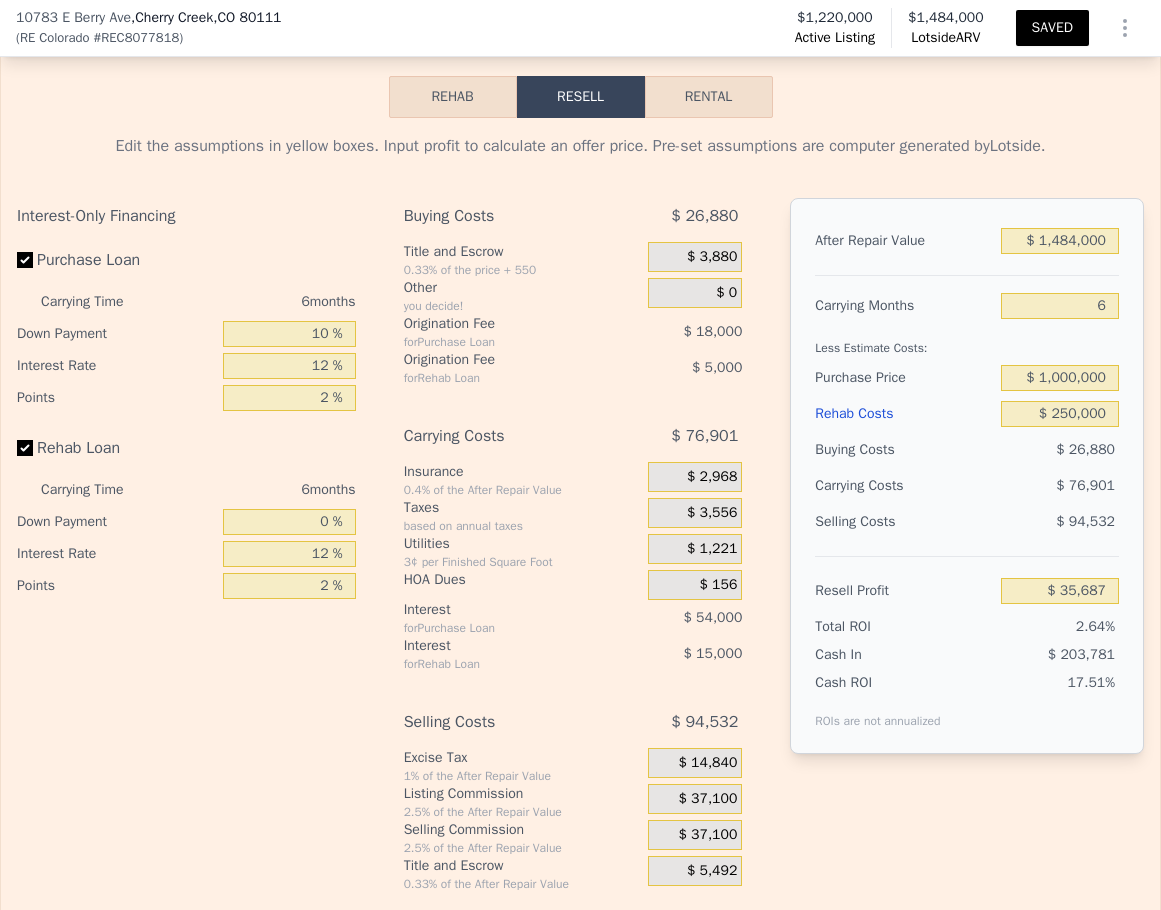 click 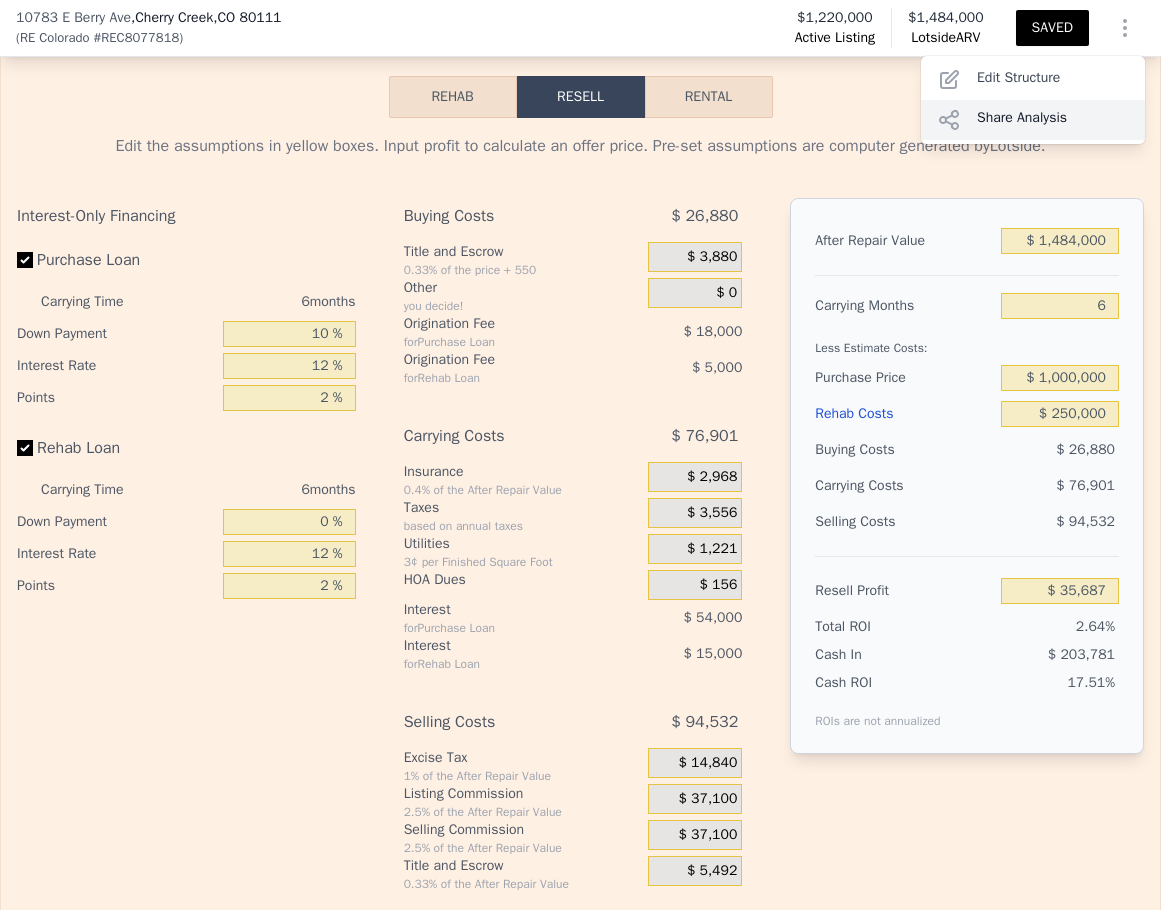 click on "Share Analysis" at bounding box center [1033, 120] 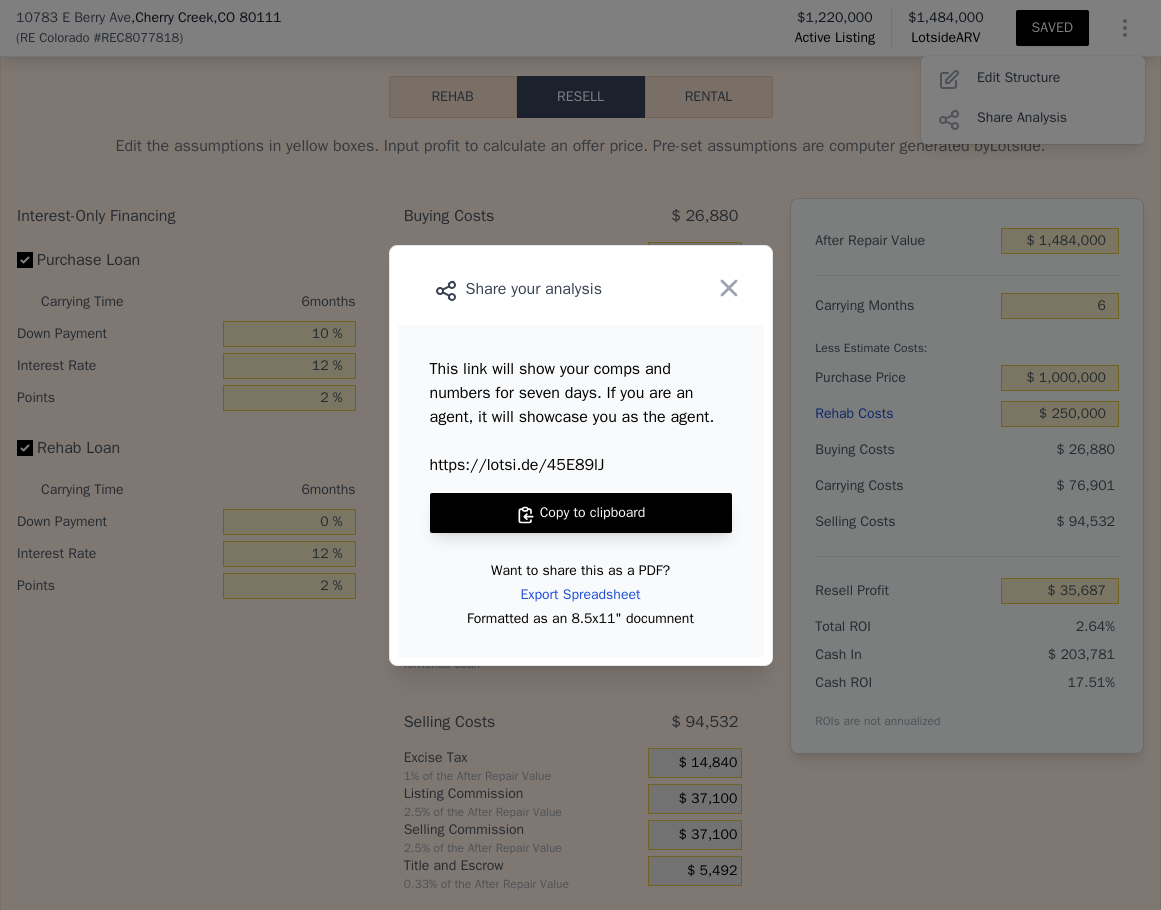 click on "Copy to clipboard" at bounding box center (581, 513) 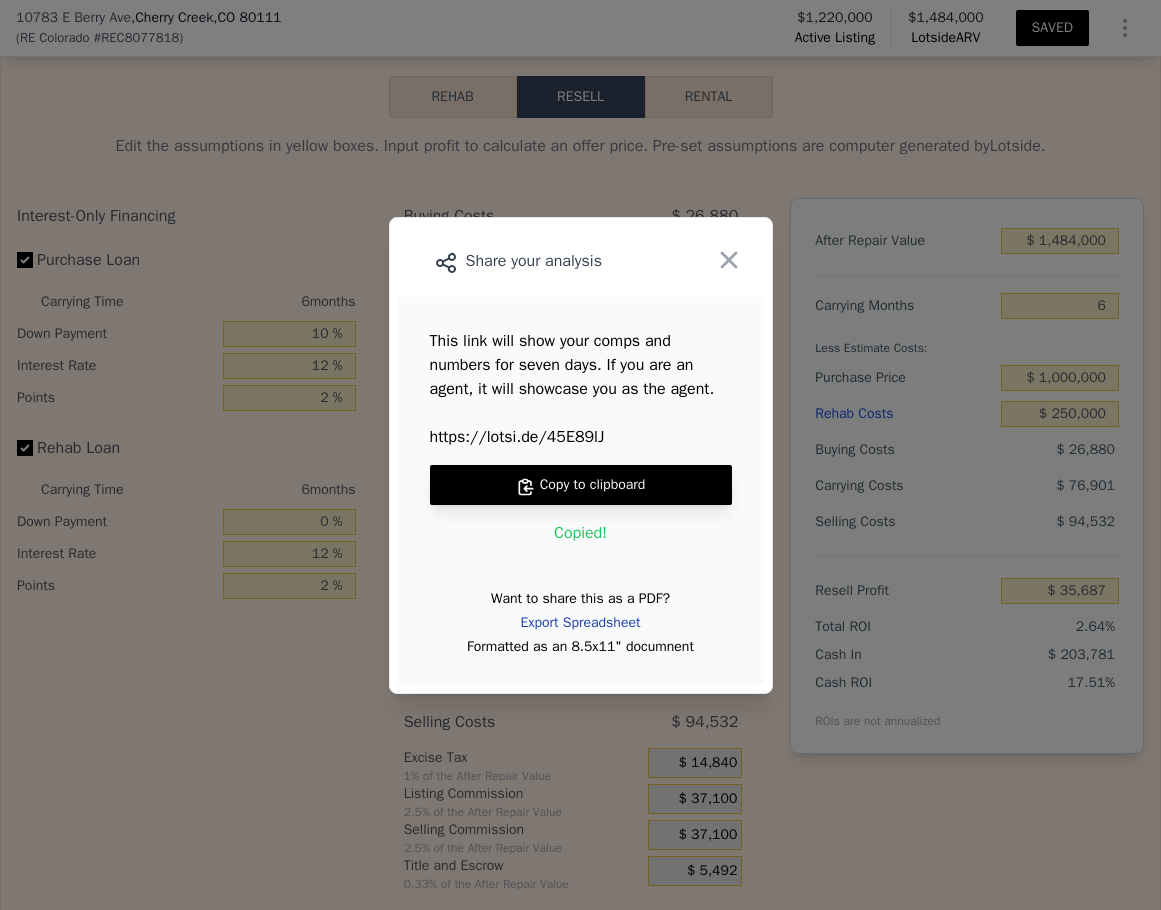 click on "Export Spreadsheet" at bounding box center (581, 623) 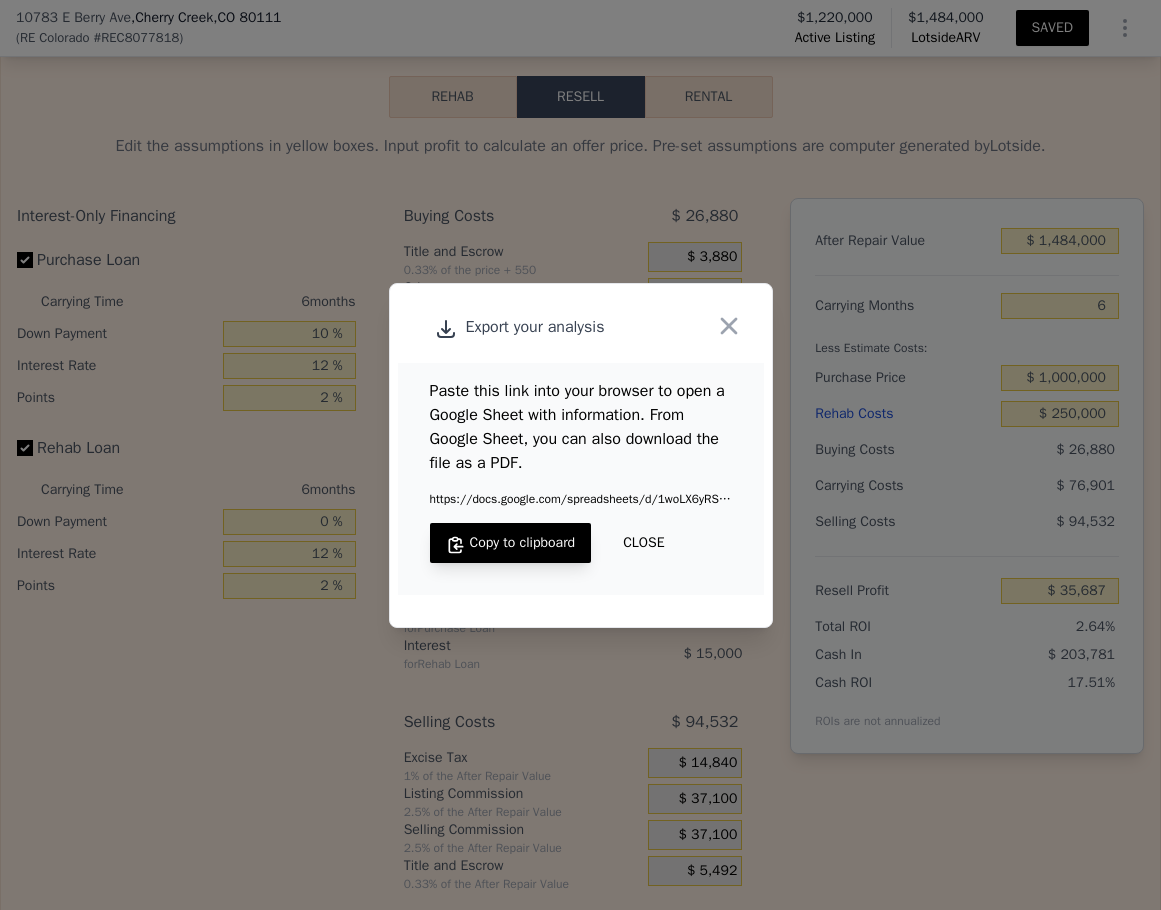 click on "Copy to clipboard" at bounding box center (511, 543) 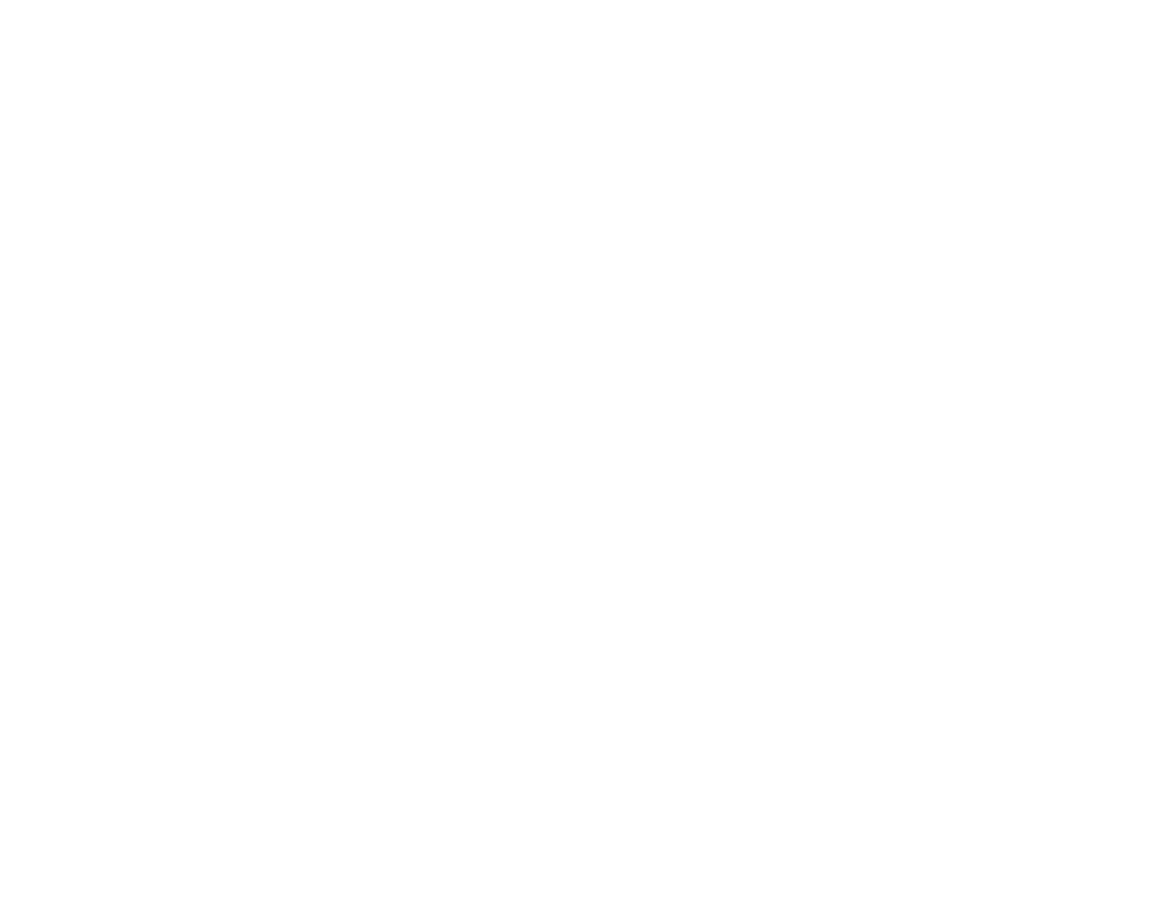 scroll, scrollTop: 0, scrollLeft: 0, axis: both 